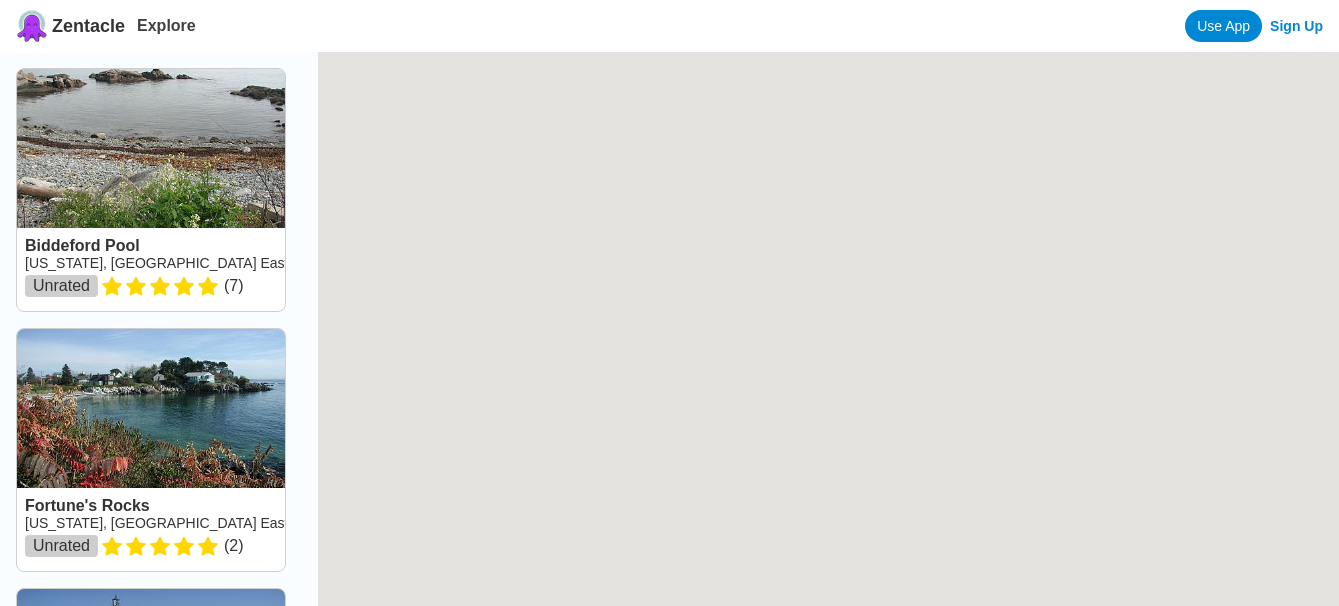 scroll, scrollTop: 0, scrollLeft: 0, axis: both 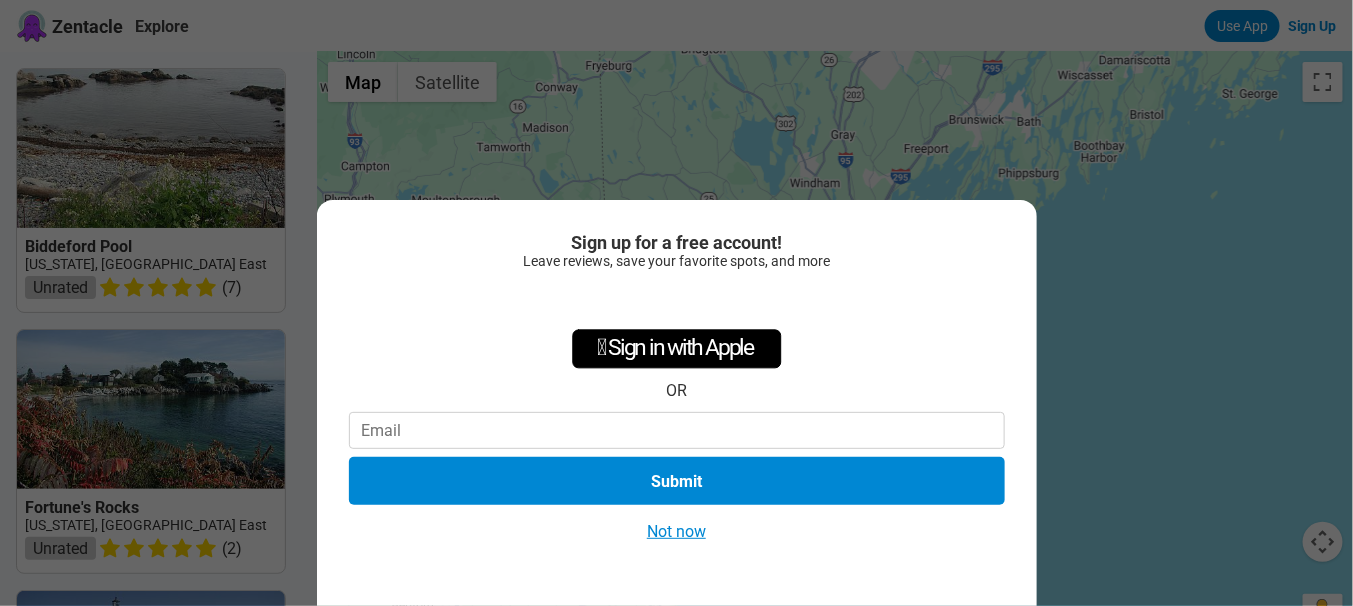 click on "Sign up for a free account! Leave reviews, save your favorite spots, and more
 Sign in with Apple
OR Submit Not now See this page in... Zentacle App Open Browser Continue" at bounding box center (676, 303) 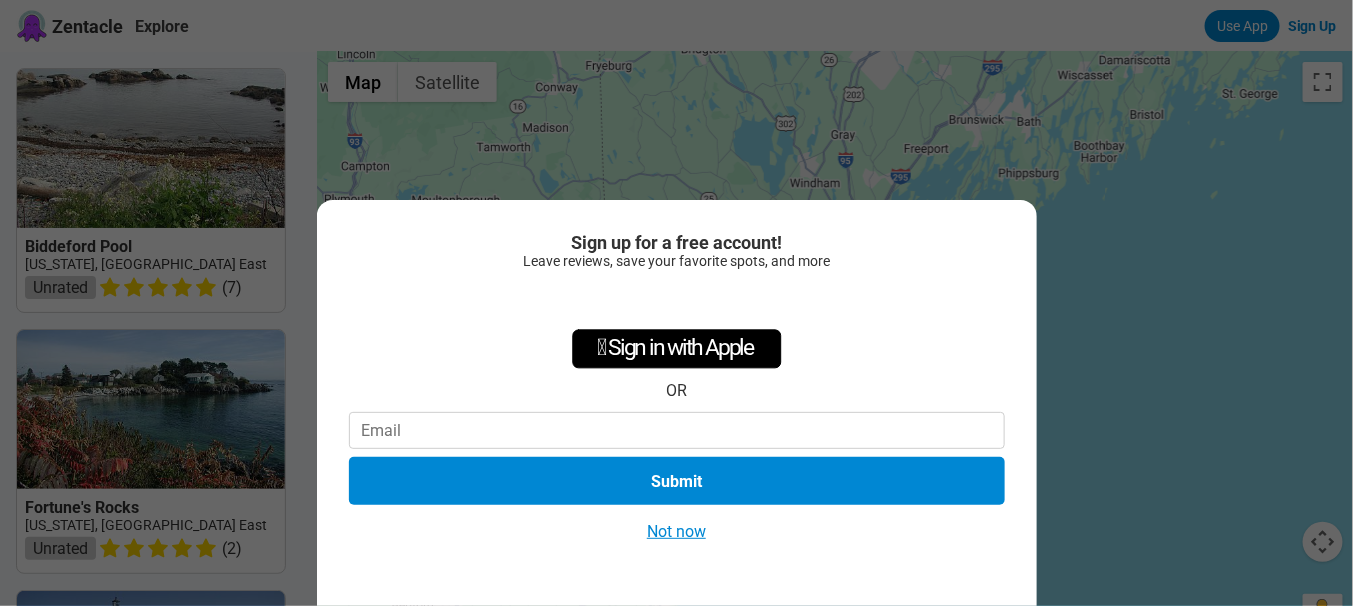 click on "Not now" at bounding box center (676, 531) 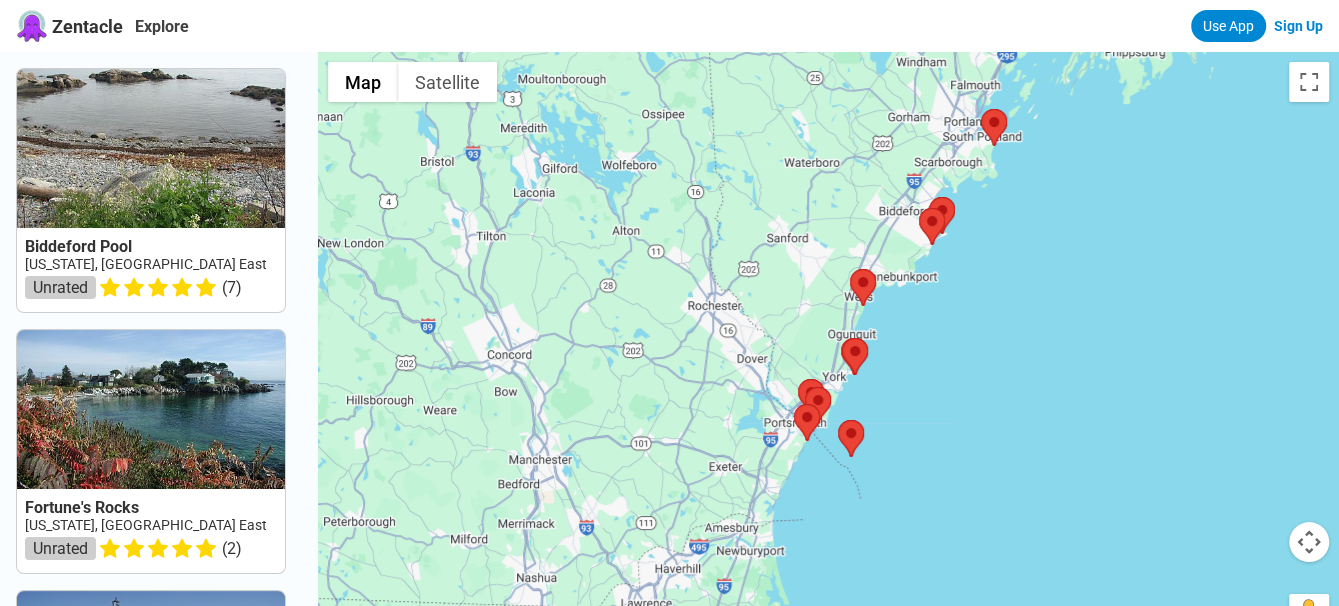 drag, startPoint x: 1057, startPoint y: 347, endPoint x: 1177, endPoint y: 221, distance: 174 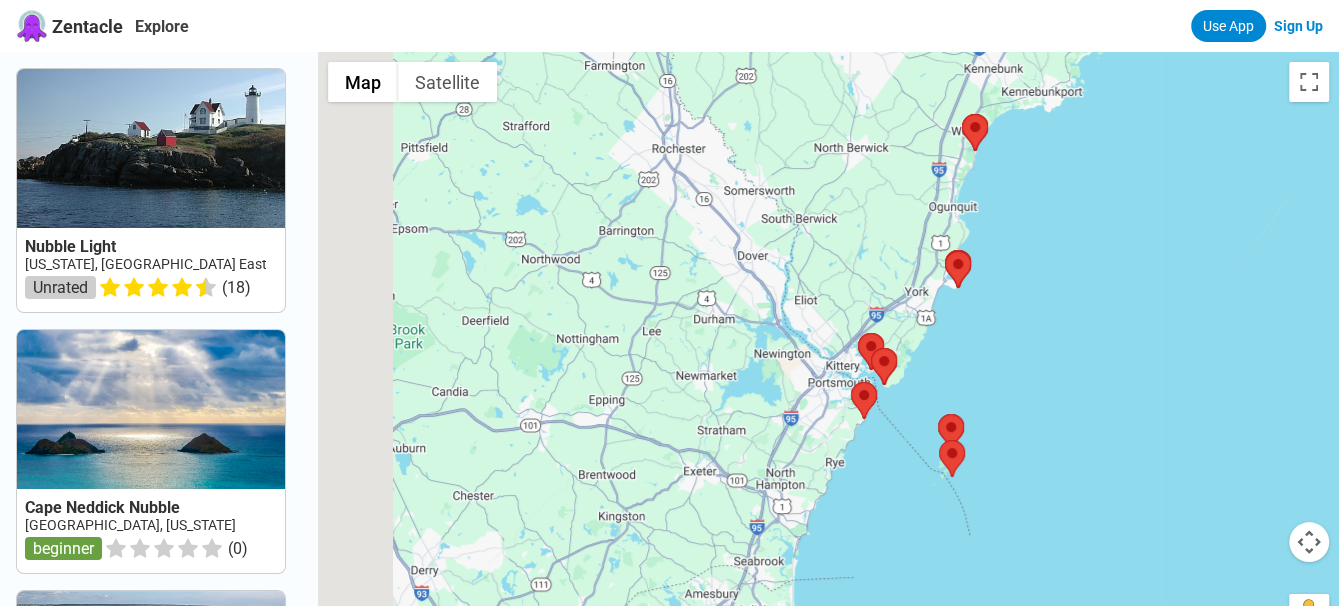drag, startPoint x: 809, startPoint y: 418, endPoint x: 1057, endPoint y: 262, distance: 292.98465 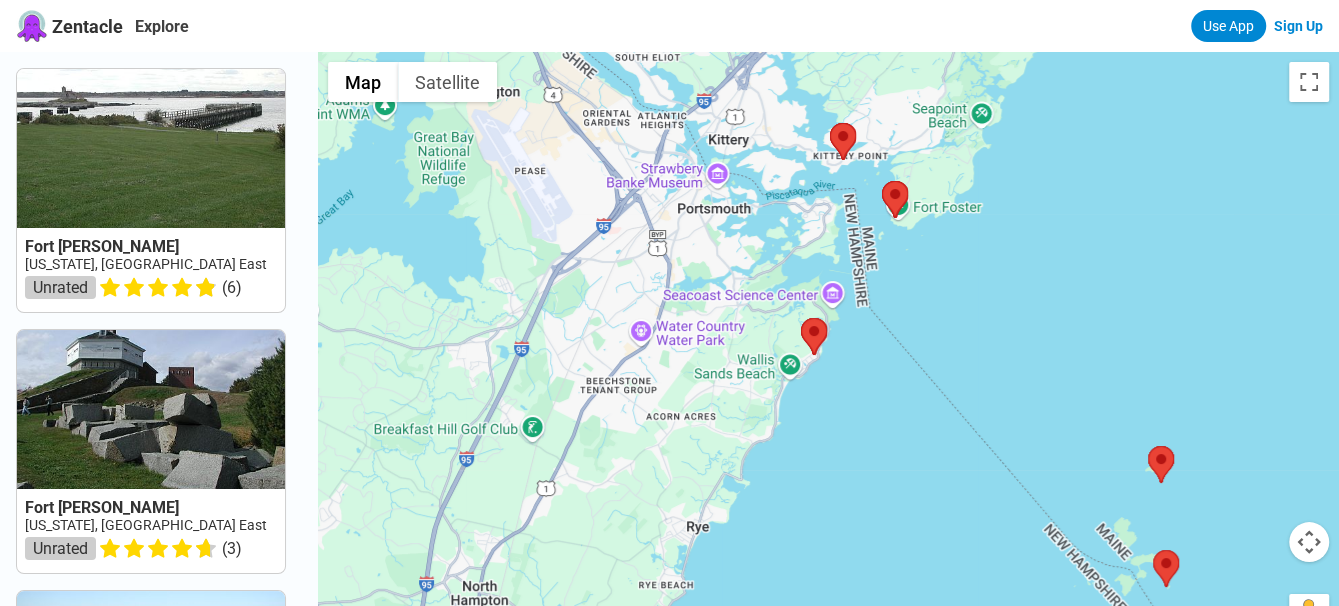 drag, startPoint x: 771, startPoint y: 499, endPoint x: 869, endPoint y: 274, distance: 245.41597 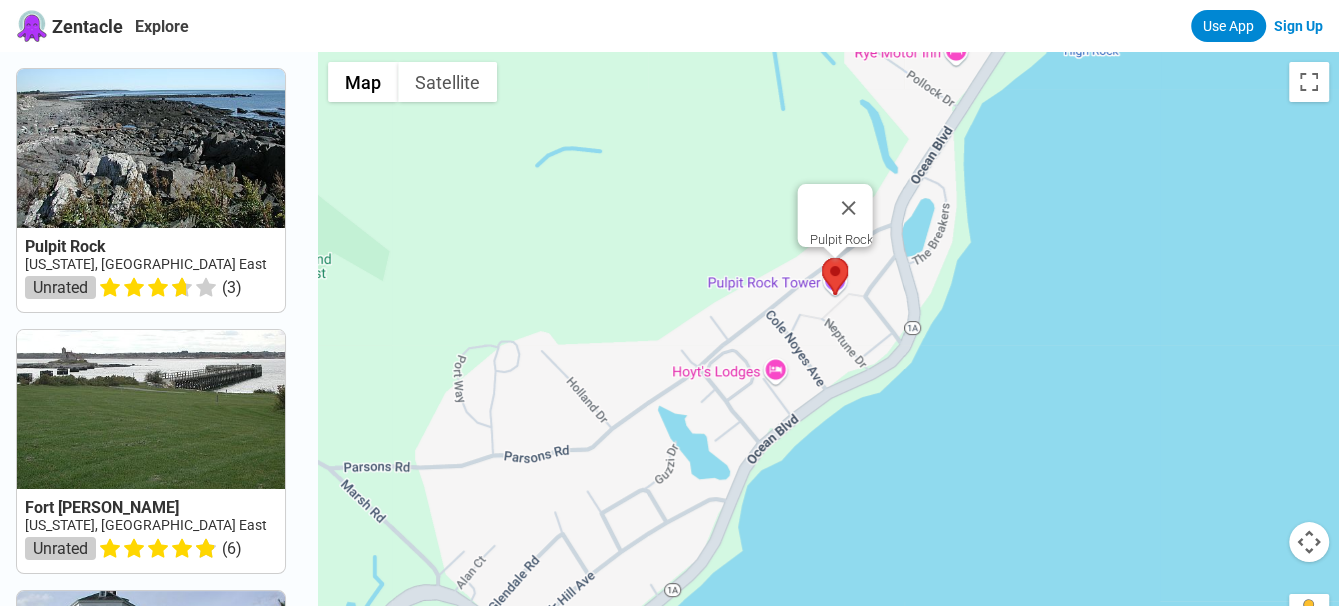 click at bounding box center (822, 258) 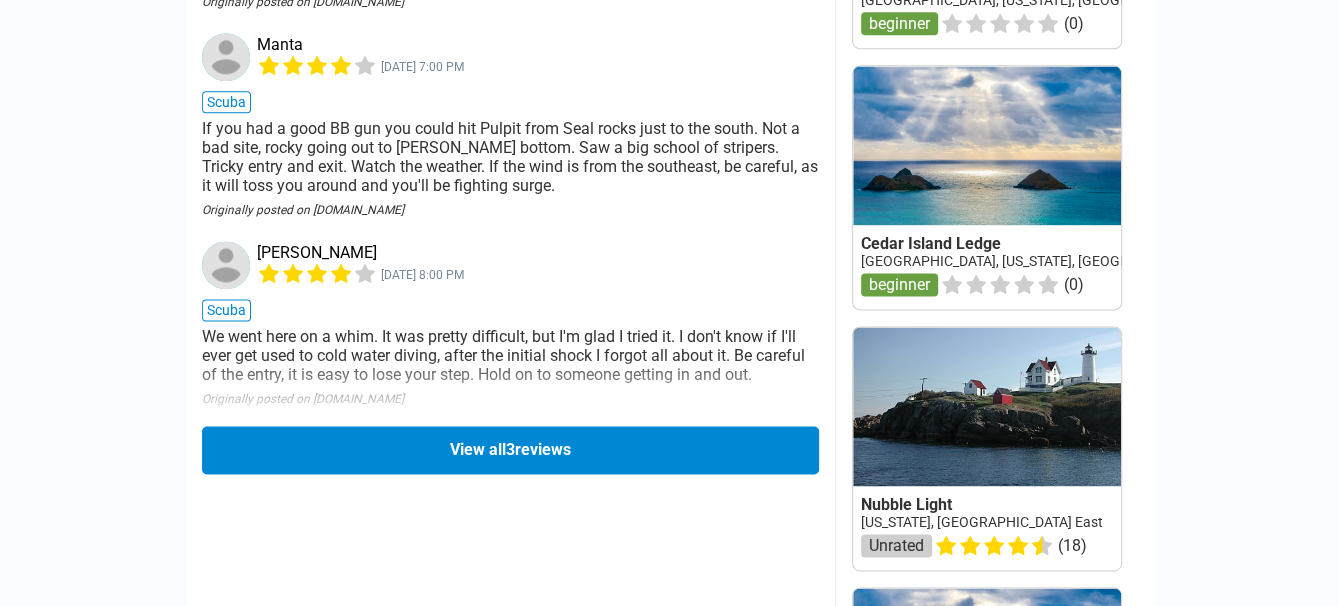 scroll, scrollTop: 1740, scrollLeft: 0, axis: vertical 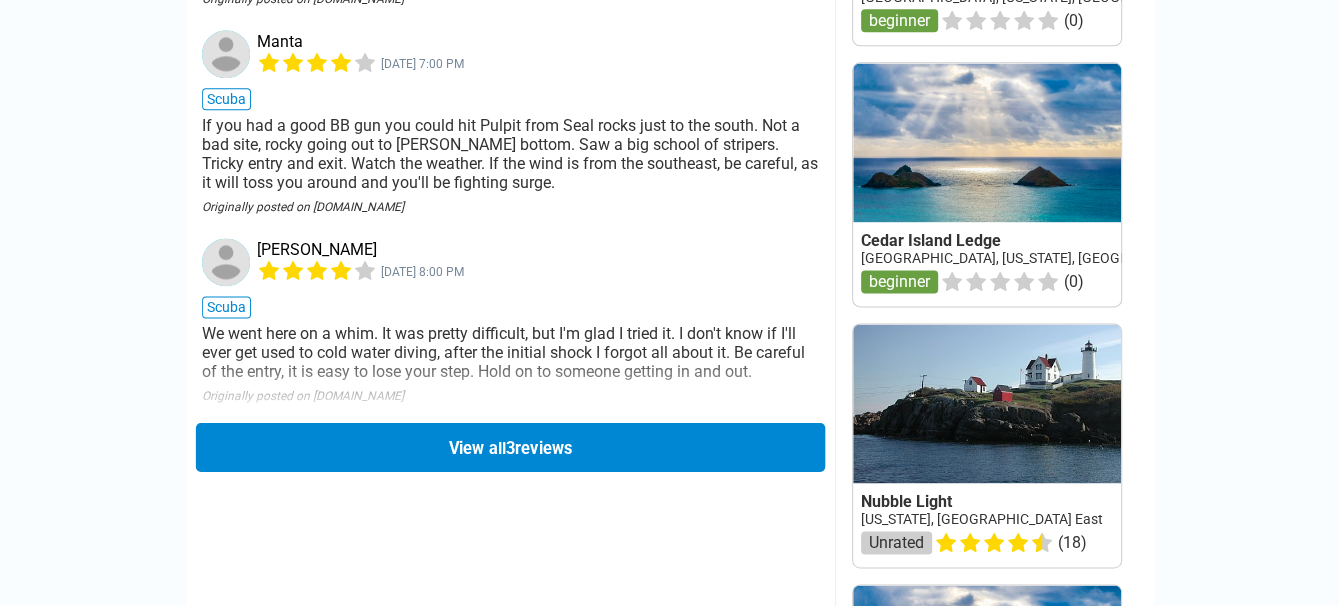 click on "View all  3  reviews" at bounding box center (509, 446) 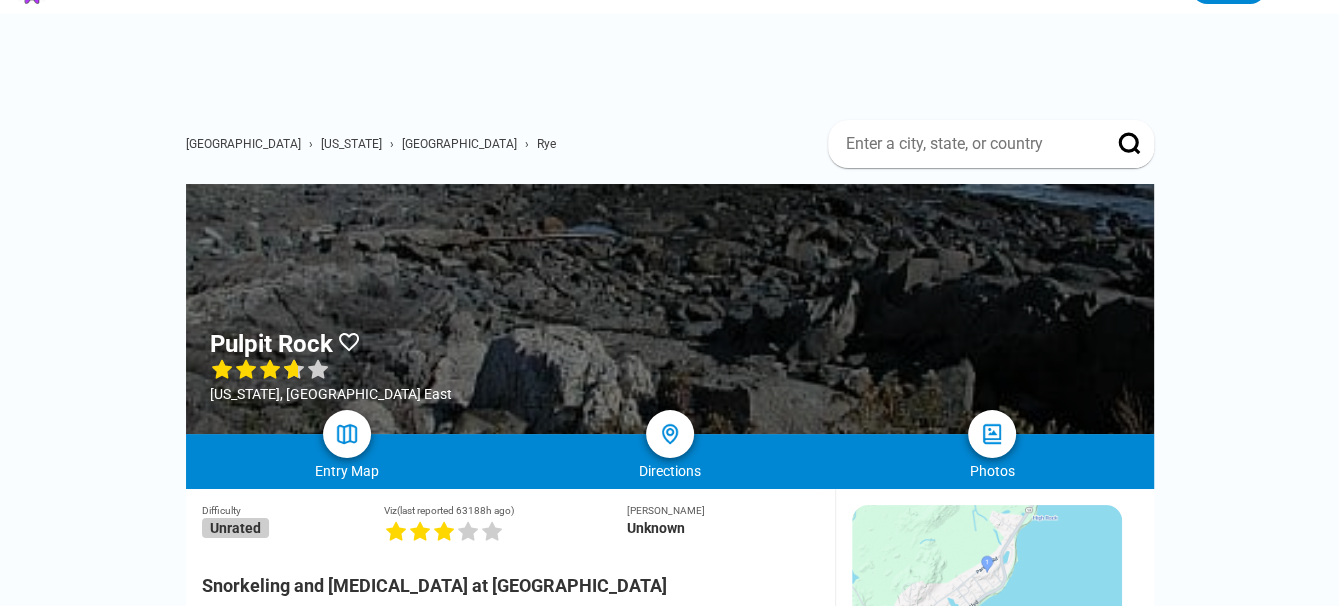 scroll, scrollTop: 30, scrollLeft: 0, axis: vertical 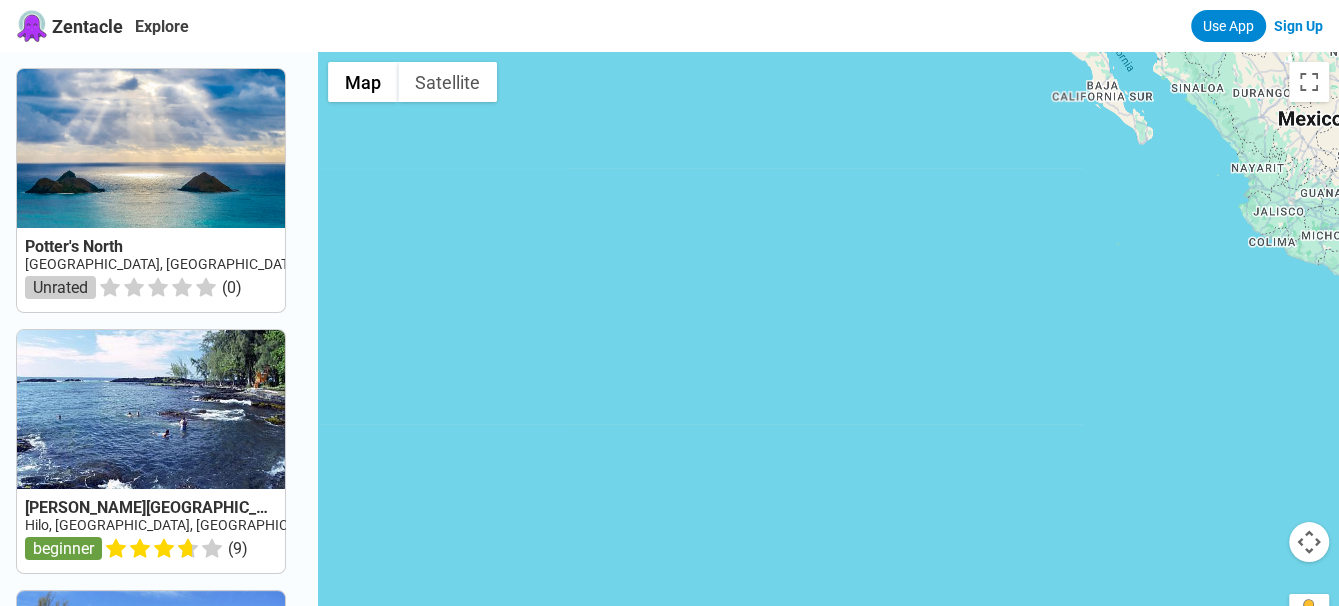 drag, startPoint x: 1078, startPoint y: 492, endPoint x: 494, endPoint y: 164, distance: 669.80597 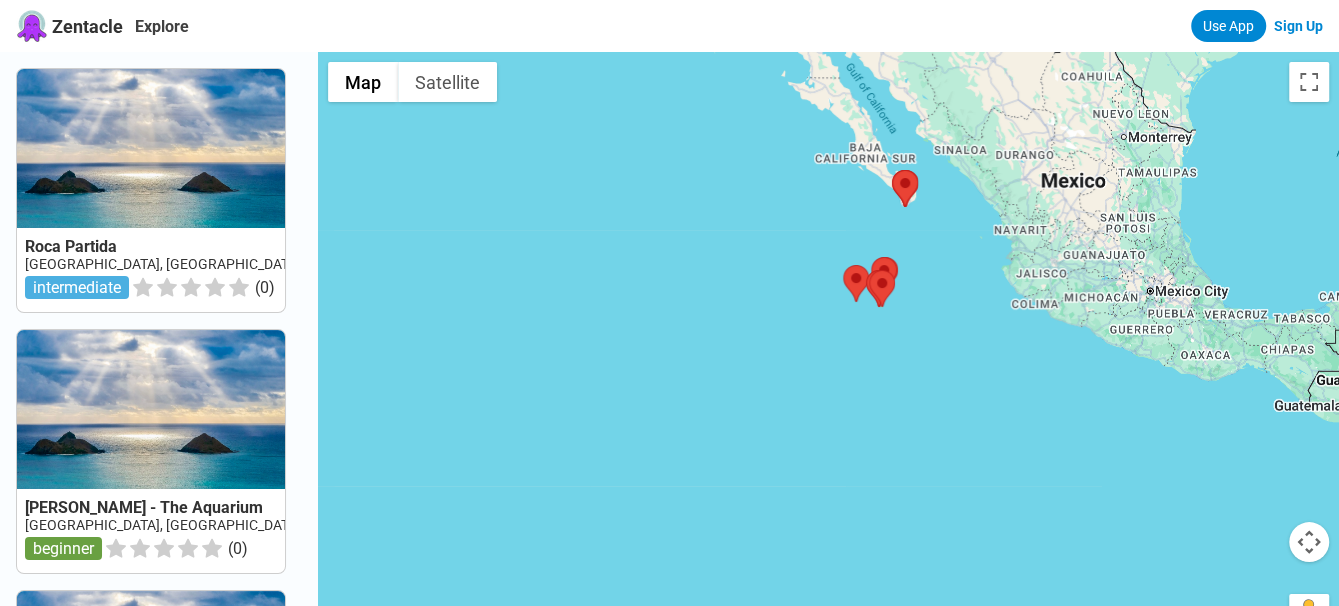 drag, startPoint x: 958, startPoint y: 450, endPoint x: 713, endPoint y: 510, distance: 252.23996 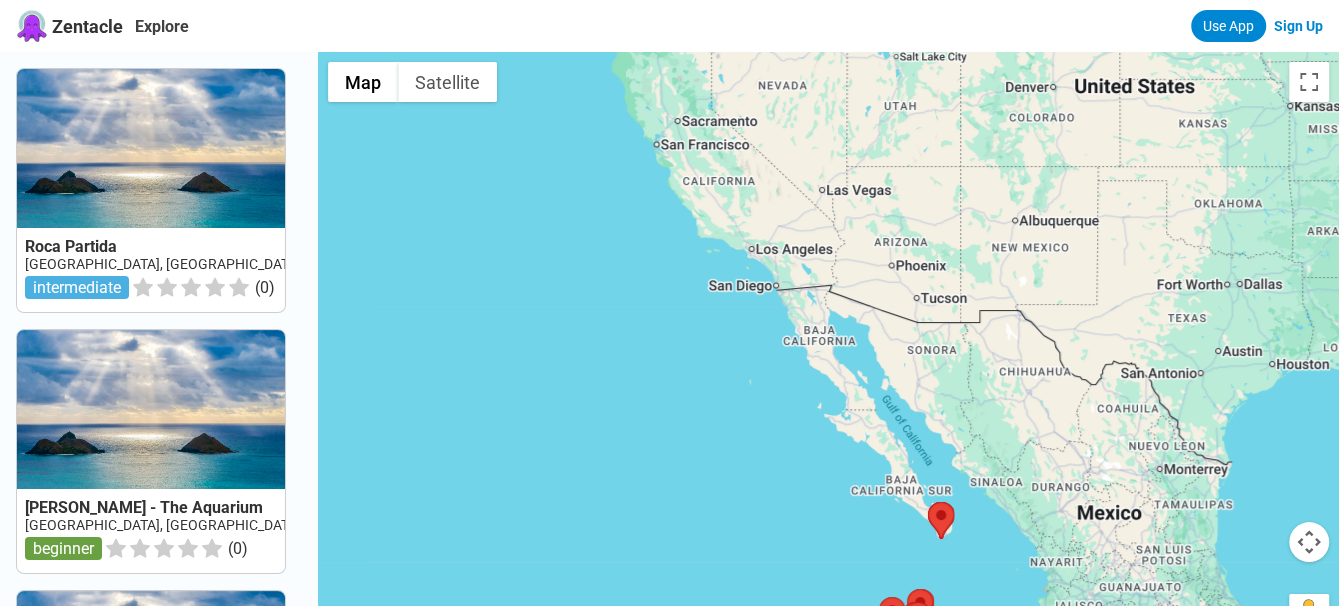 drag, startPoint x: 689, startPoint y: 126, endPoint x: 726, endPoint y: 499, distance: 374.83063 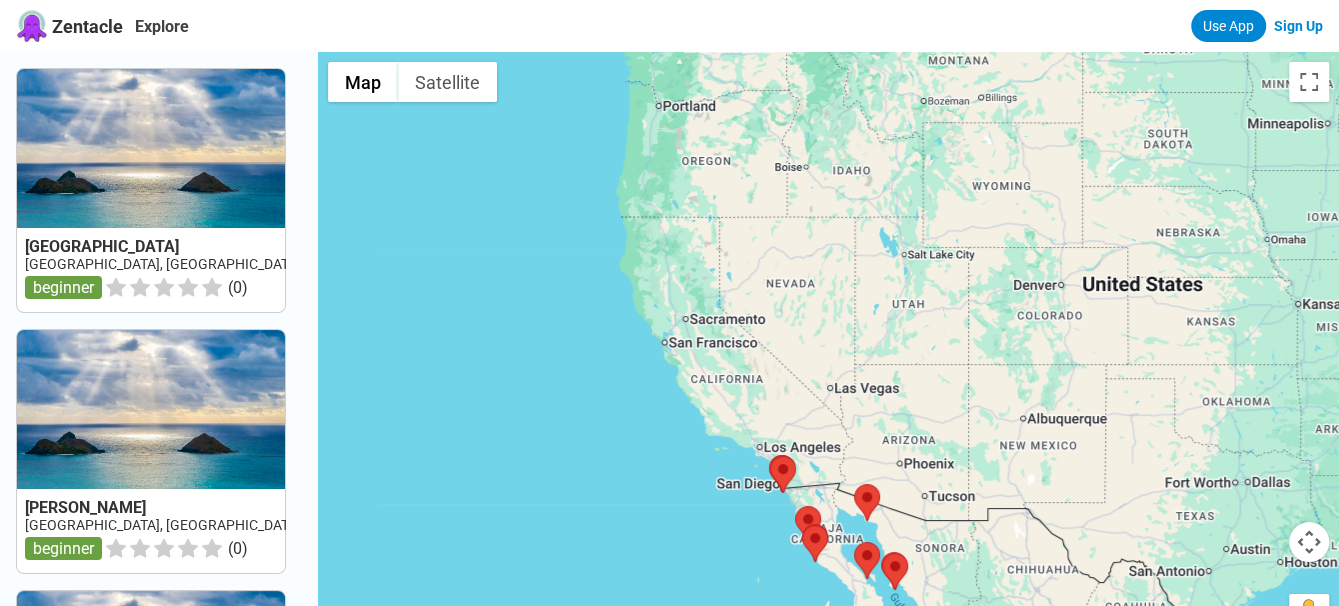 drag, startPoint x: 699, startPoint y: 267, endPoint x: 712, endPoint y: 505, distance: 238.35478 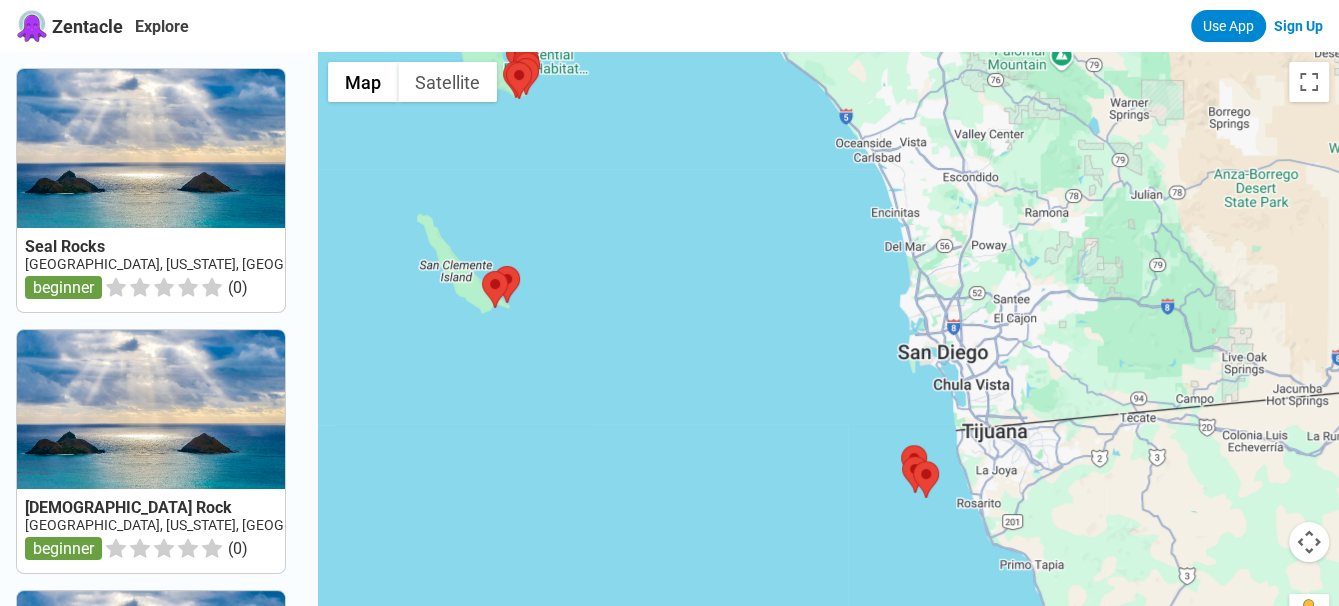 drag, startPoint x: 1042, startPoint y: 491, endPoint x: 773, endPoint y: 279, distance: 342.49817 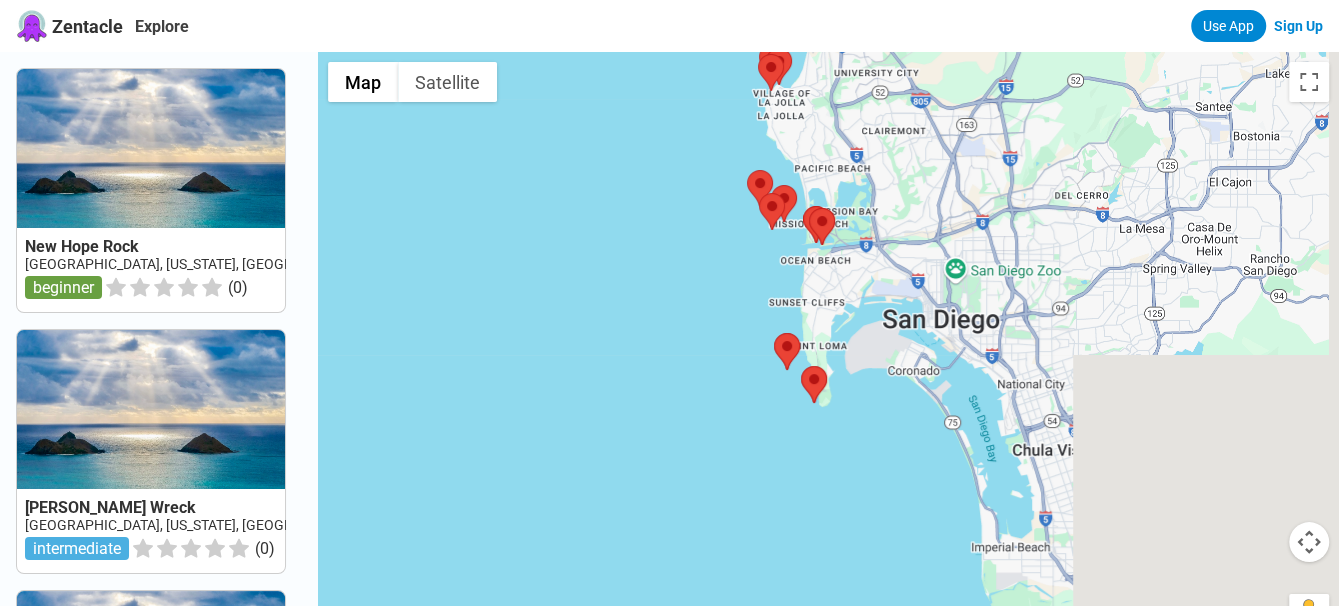 drag, startPoint x: 978, startPoint y: 295, endPoint x: 701, endPoint y: 277, distance: 277.58423 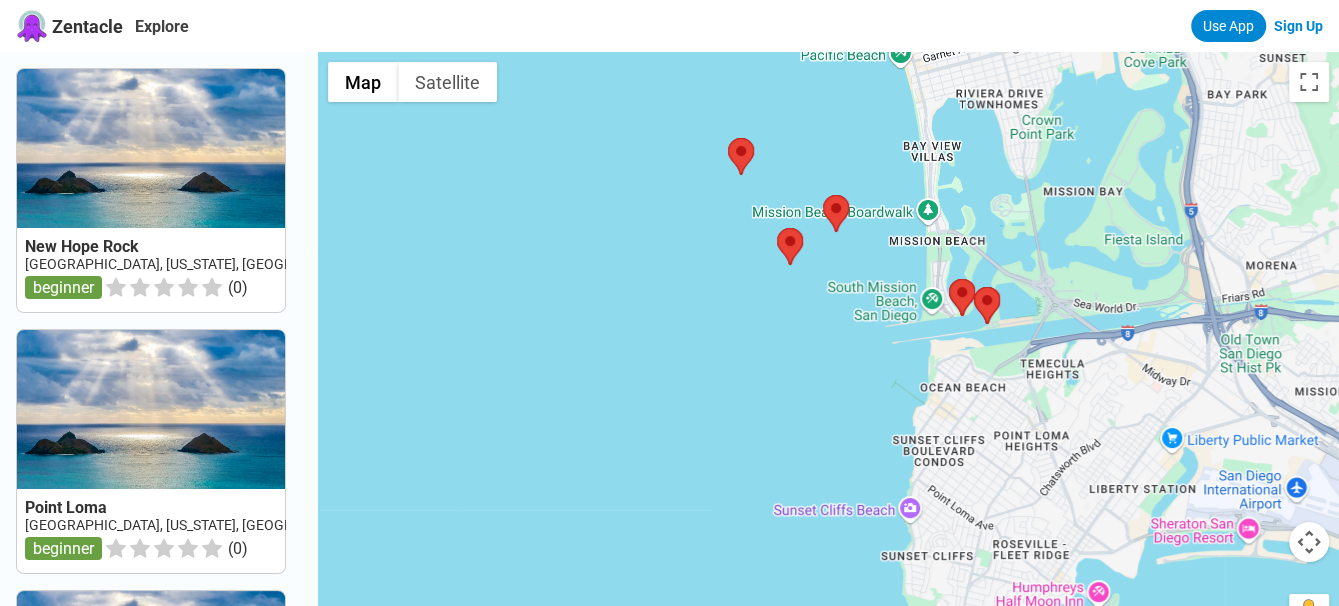 drag, startPoint x: 809, startPoint y: 152, endPoint x: 731, endPoint y: 612, distance: 466.5662 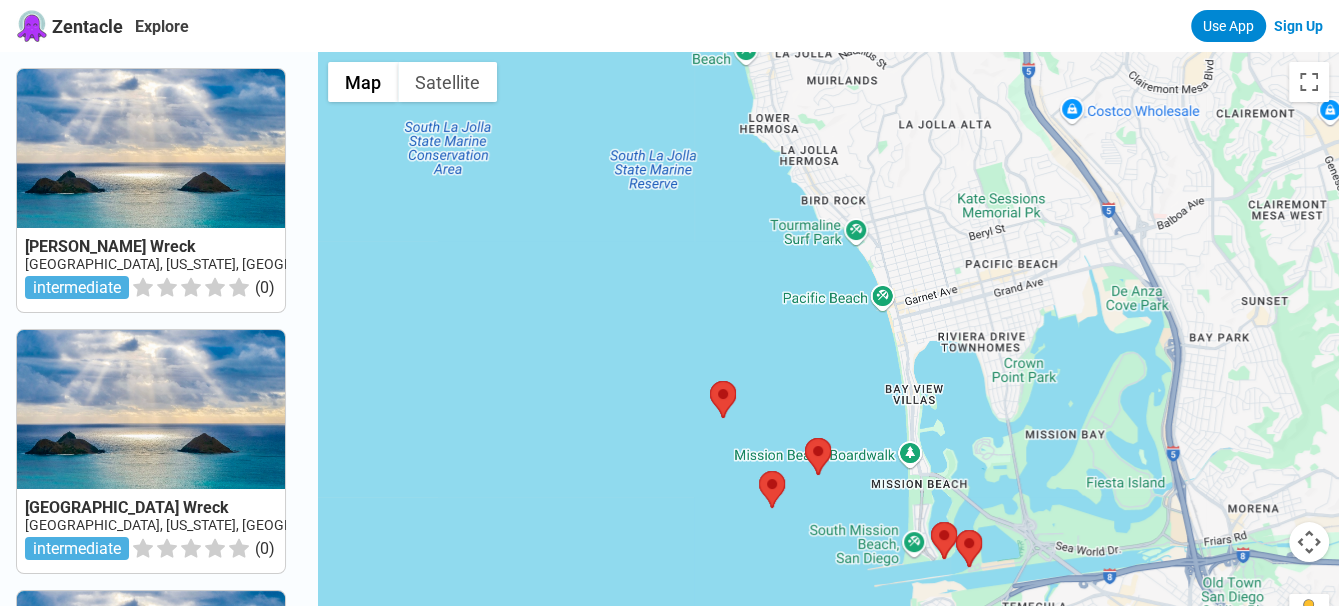 drag, startPoint x: 897, startPoint y: 285, endPoint x: 879, endPoint y: 524, distance: 239.67686 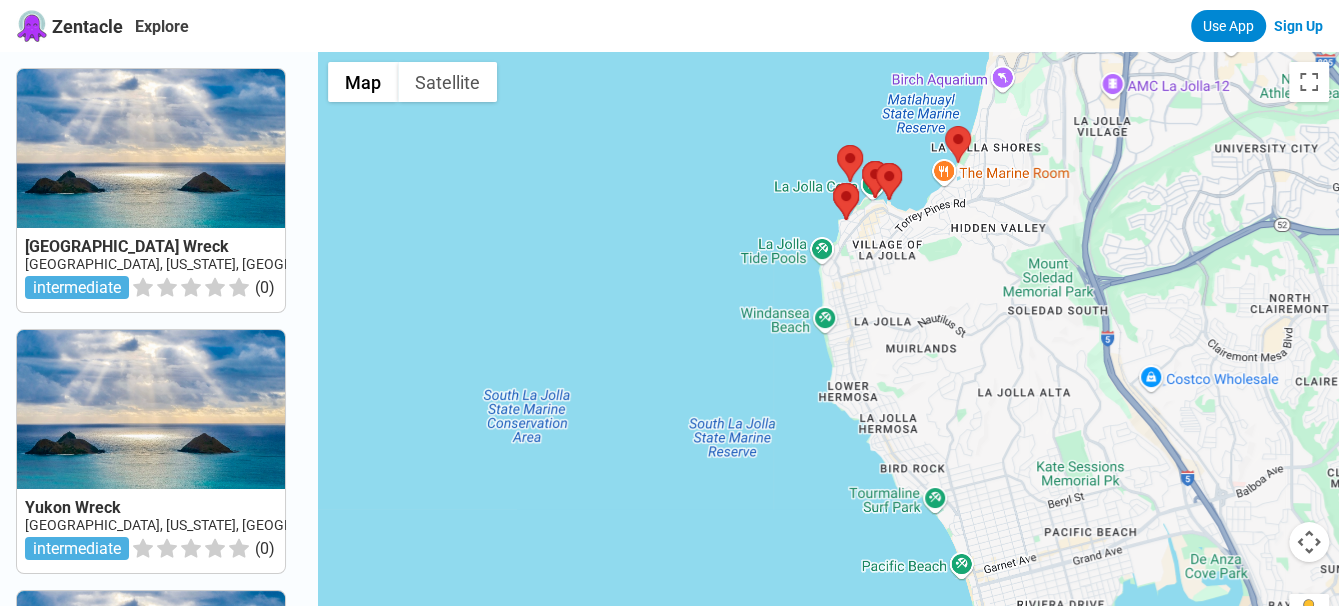 drag, startPoint x: 695, startPoint y: 292, endPoint x: 781, endPoint y: 592, distance: 312.0833 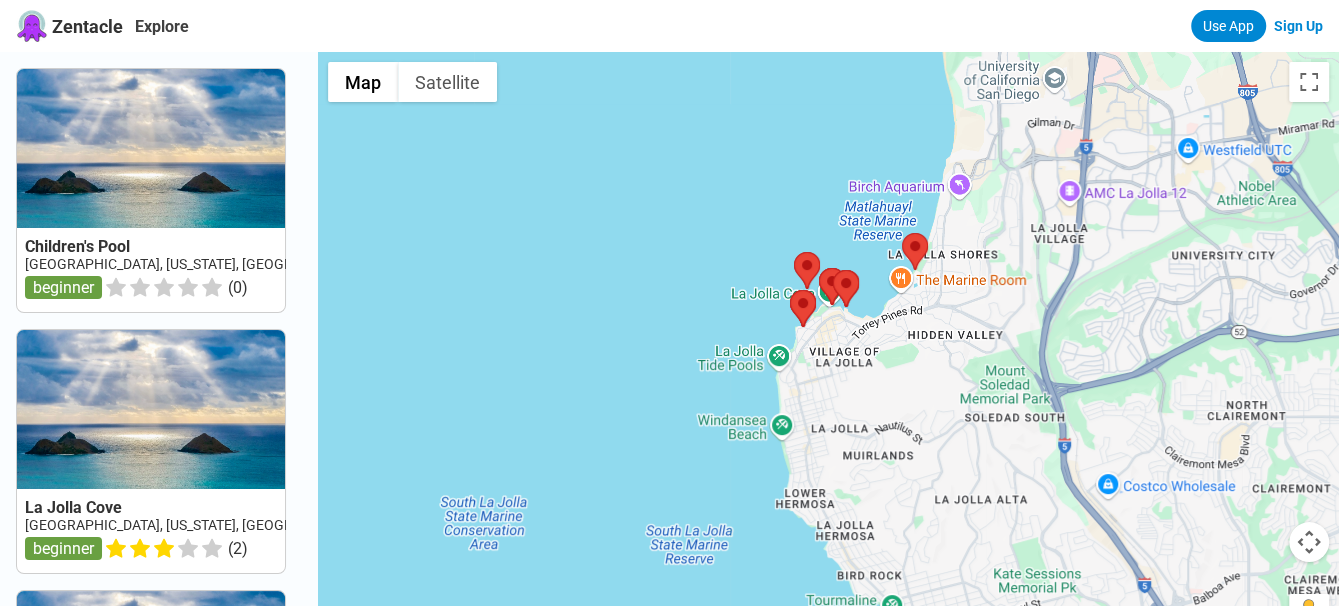 drag, startPoint x: 773, startPoint y: 216, endPoint x: 721, endPoint y: 345, distance: 139.0863 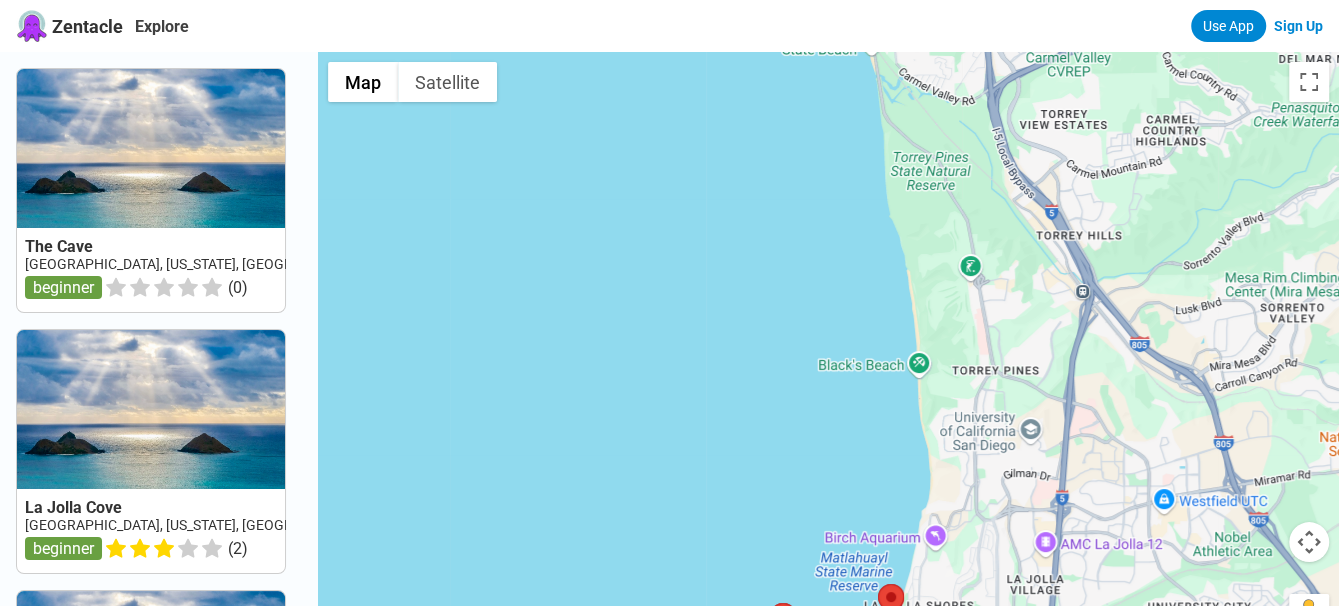 drag, startPoint x: 779, startPoint y: 173, endPoint x: 769, endPoint y: 510, distance: 337.14835 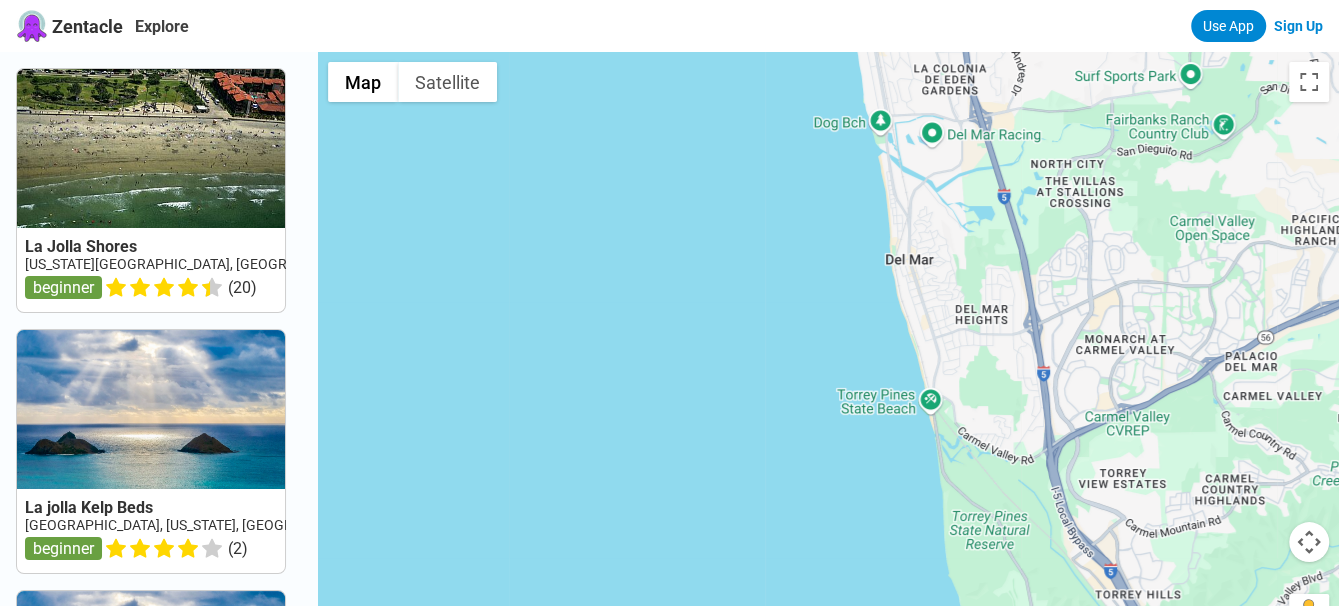 drag, startPoint x: 790, startPoint y: 235, endPoint x: 849, endPoint y: 607, distance: 376.64972 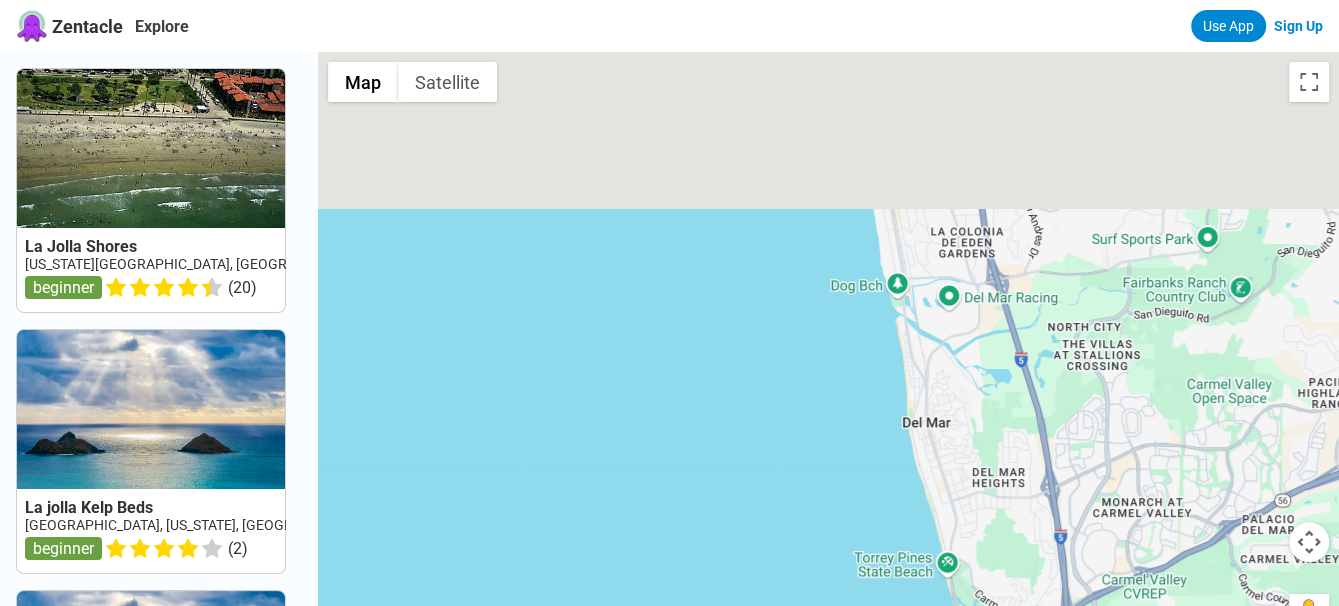 drag, startPoint x: 792, startPoint y: 212, endPoint x: 810, endPoint y: 535, distance: 323.50116 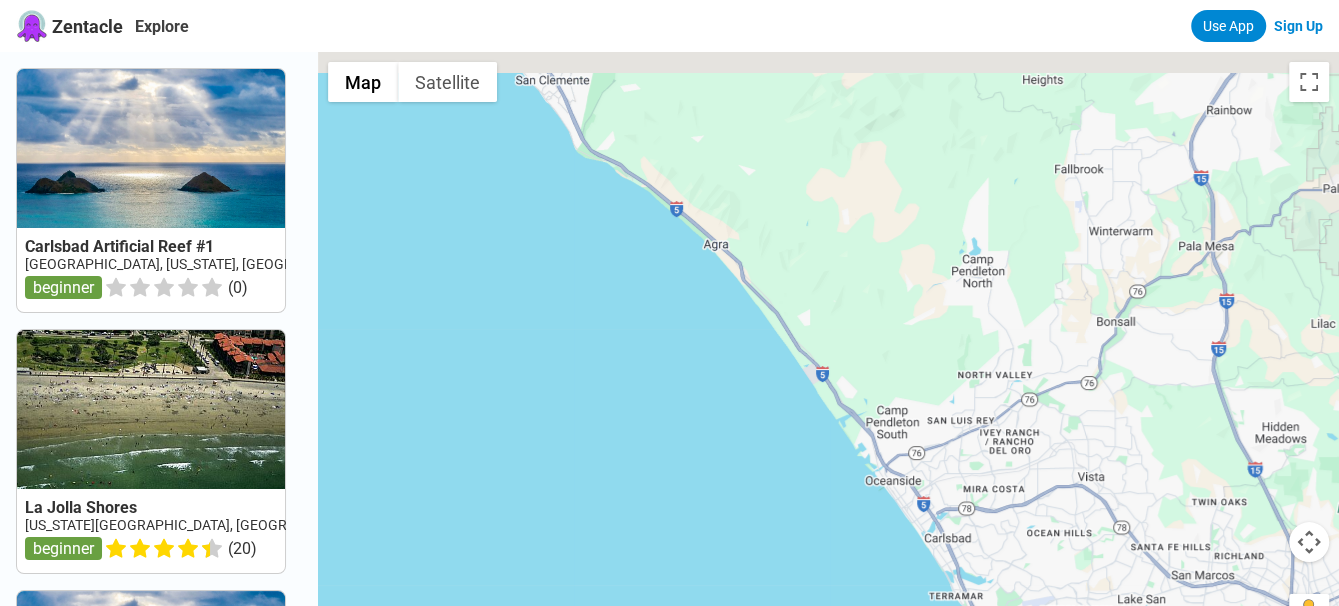 drag, startPoint x: 673, startPoint y: 326, endPoint x: 838, endPoint y: 586, distance: 307.93668 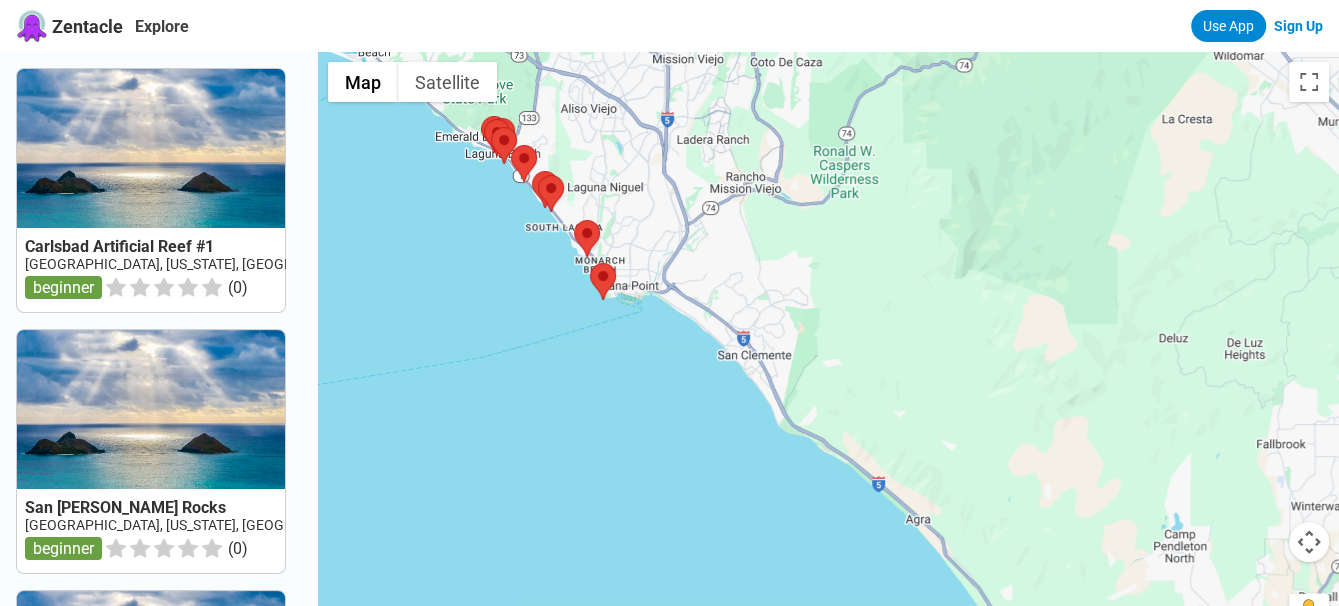 drag, startPoint x: 505, startPoint y: 164, endPoint x: 702, endPoint y: 429, distance: 330.20297 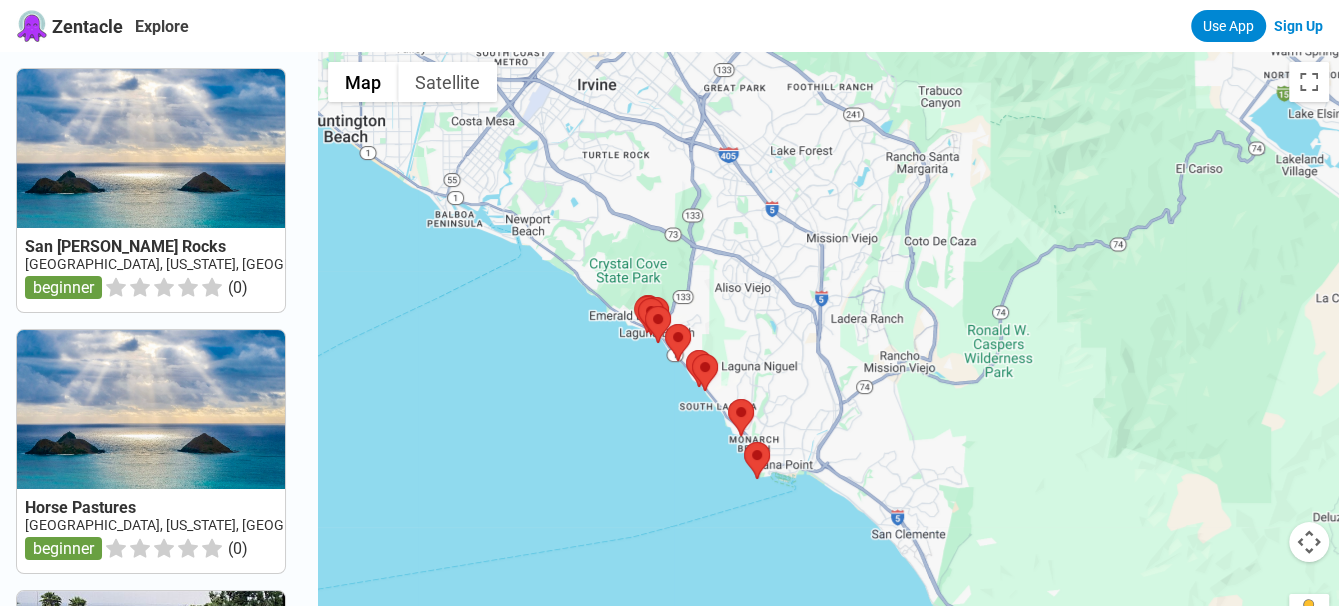 drag, startPoint x: 500, startPoint y: 261, endPoint x: 663, endPoint y: 450, distance: 249.57965 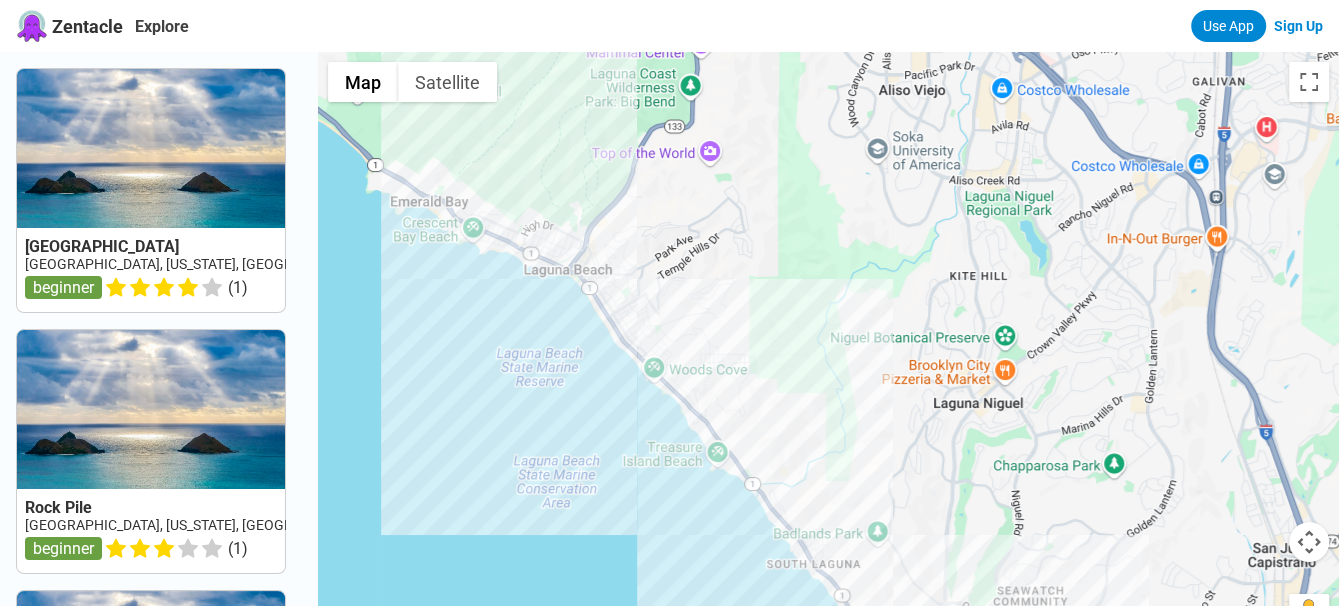 drag, startPoint x: 700, startPoint y: 498, endPoint x: 521, endPoint y: 251, distance: 305.041 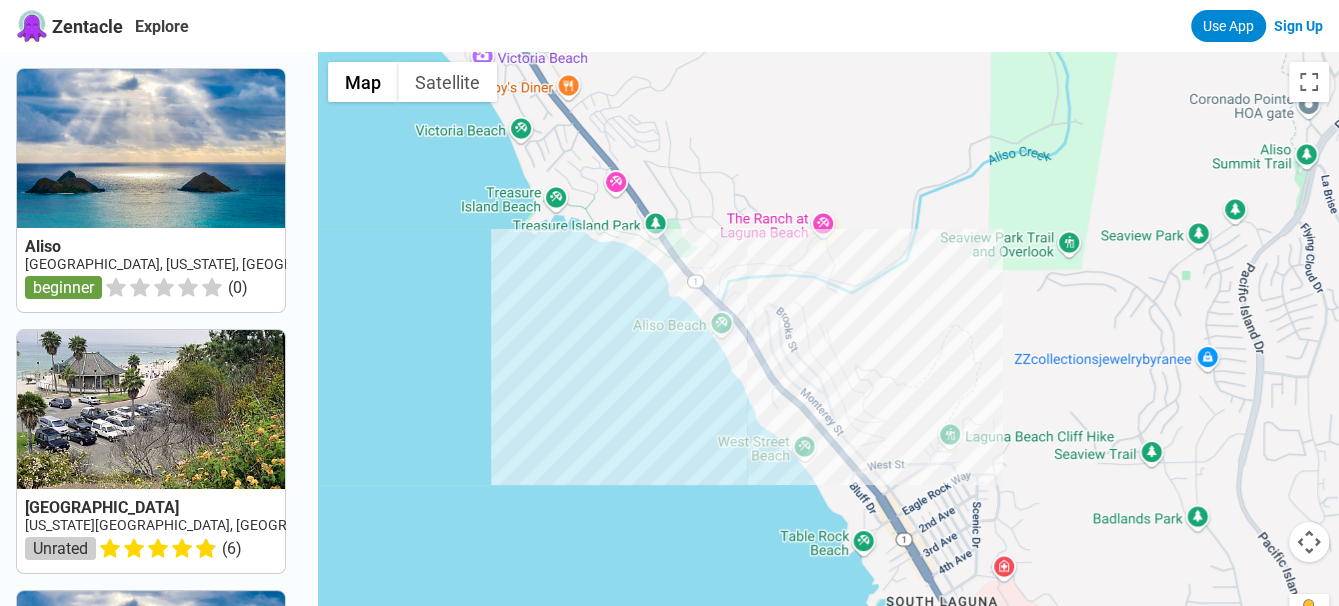 drag, startPoint x: 723, startPoint y: 551, endPoint x: 580, endPoint y: 280, distance: 306.41476 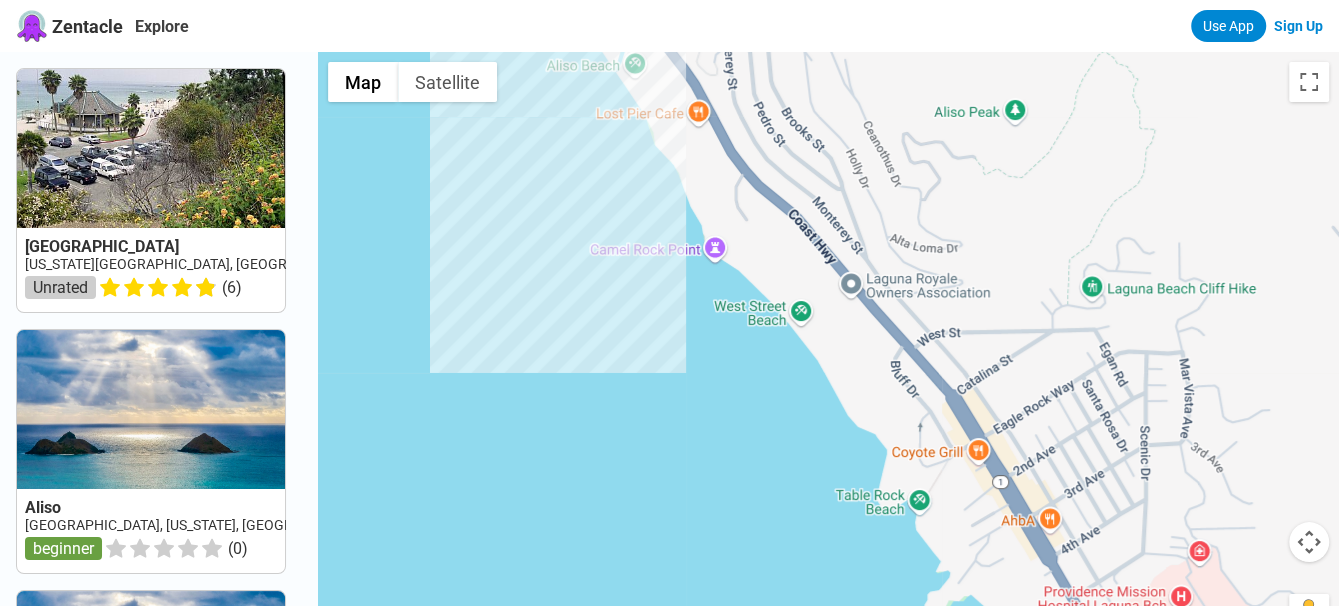 drag, startPoint x: 804, startPoint y: 548, endPoint x: 557, endPoint y: 170, distance: 451.54514 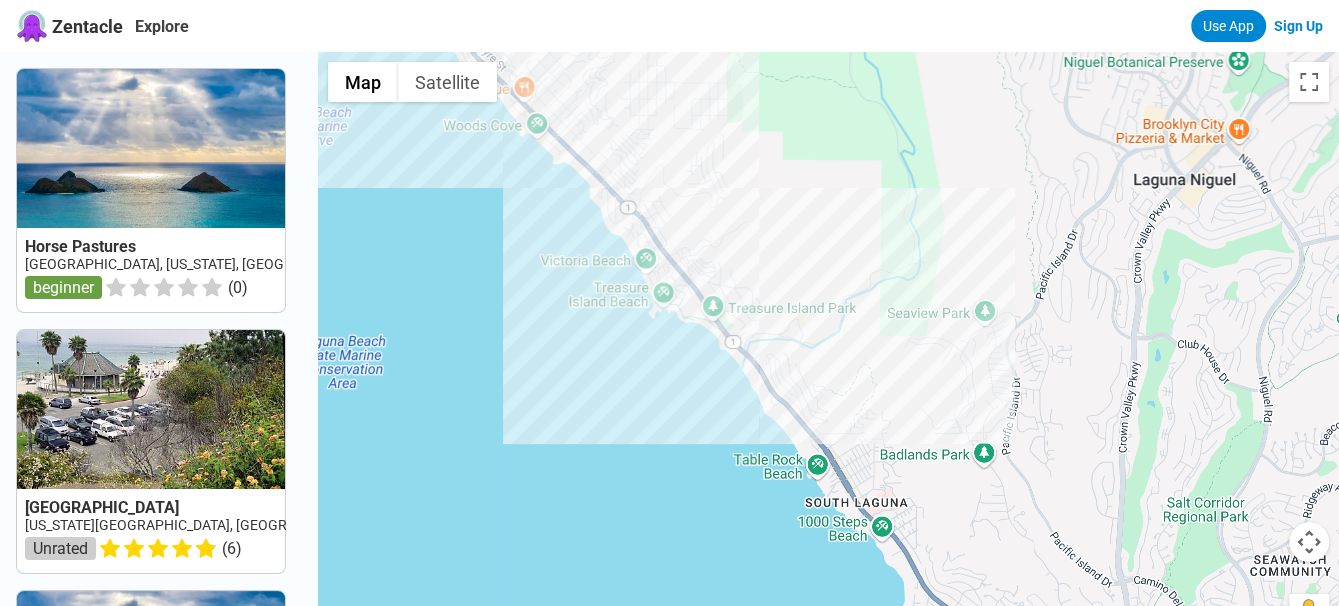 drag, startPoint x: 589, startPoint y: 279, endPoint x: 848, endPoint y: 597, distance: 410.12802 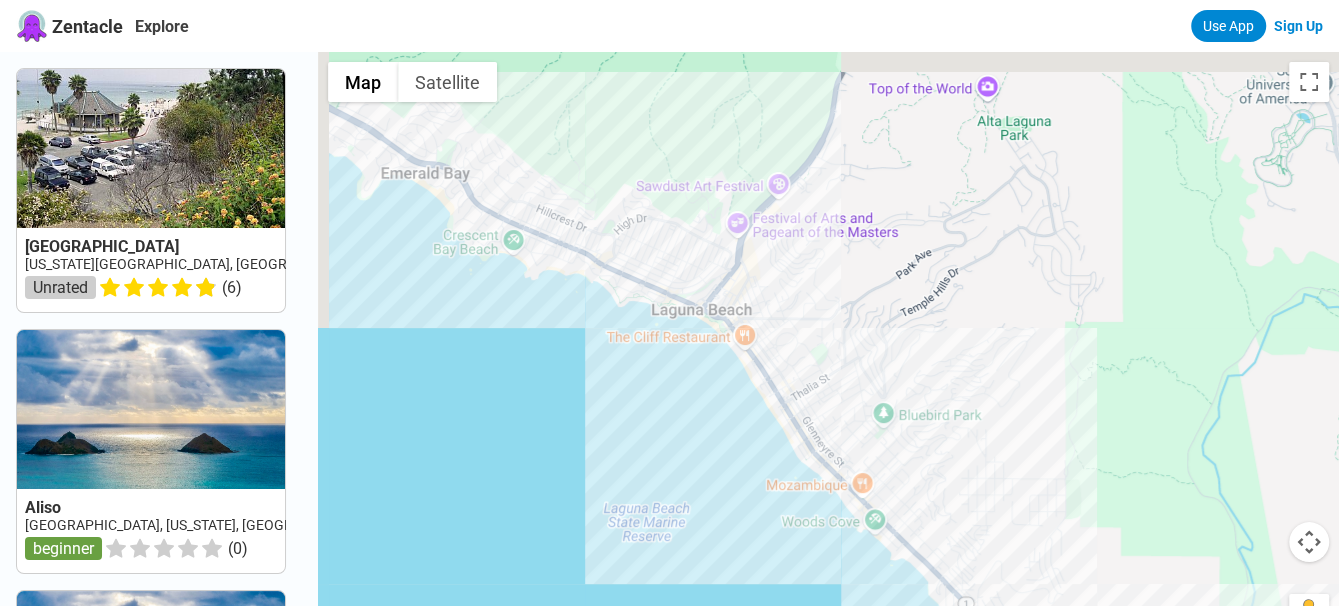 drag, startPoint x: 553, startPoint y: 274, endPoint x: 862, endPoint y: 636, distance: 475.9464 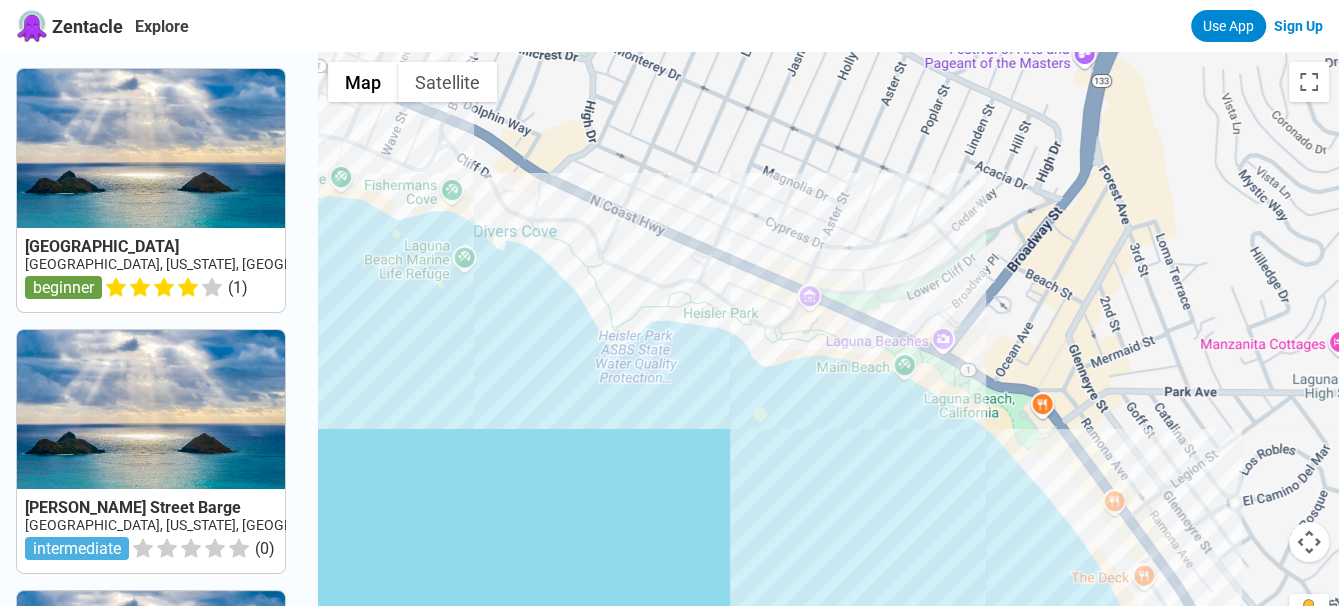 drag, startPoint x: 576, startPoint y: 362, endPoint x: 729, endPoint y: 512, distance: 214.26385 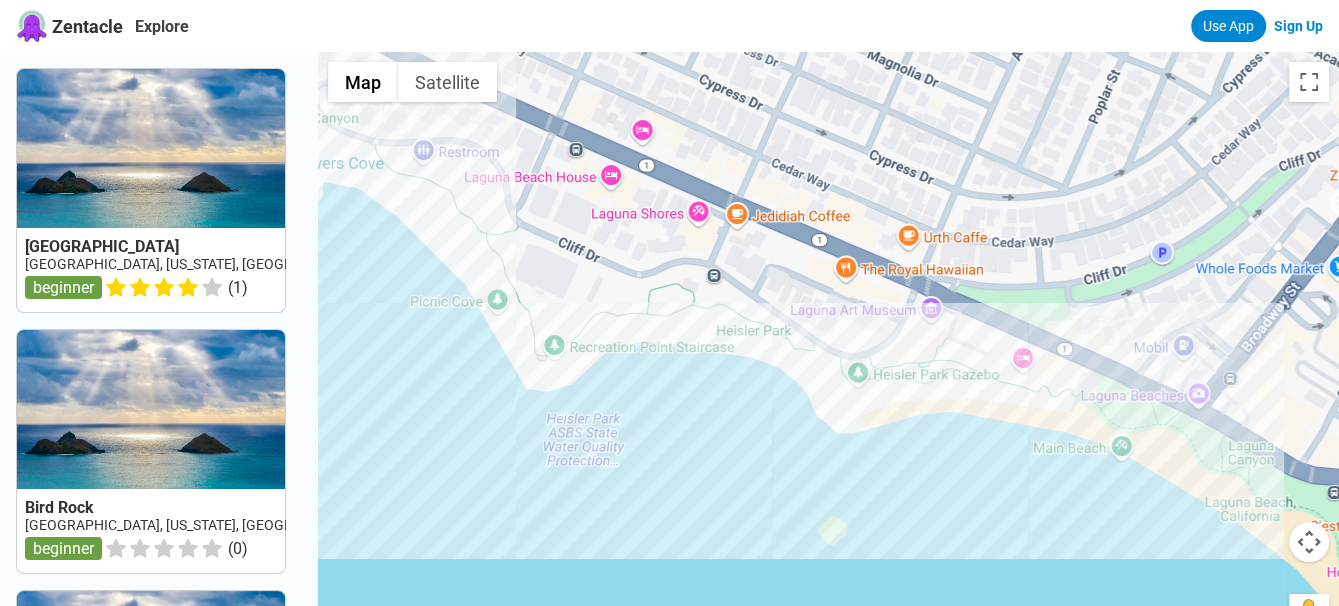 drag, startPoint x: 422, startPoint y: 255, endPoint x: 668, endPoint y: 411, distance: 291.29367 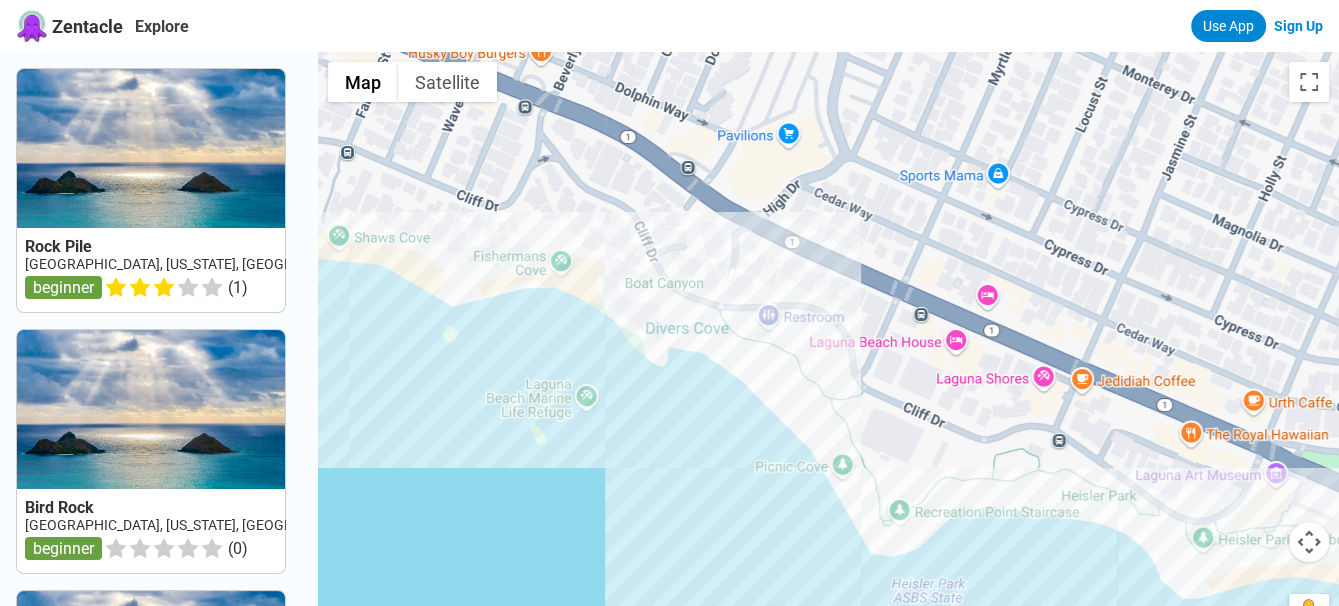 drag, startPoint x: 407, startPoint y: 355, endPoint x: 755, endPoint y: 521, distance: 385.5645 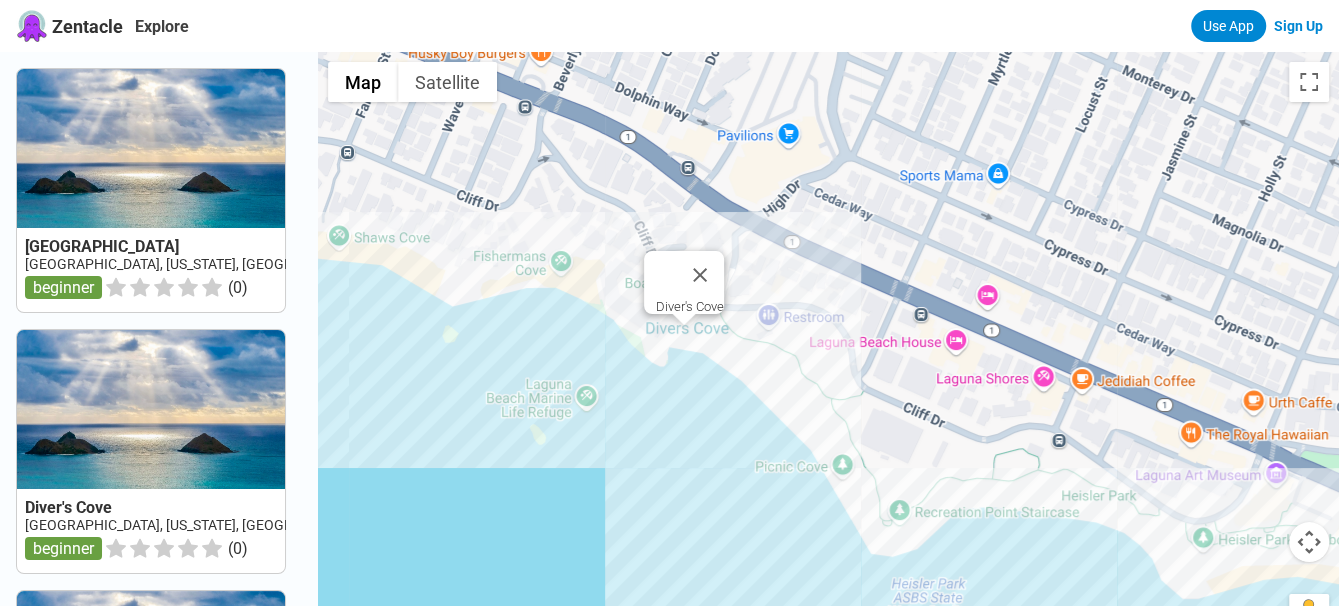 click on "To navigate, press the arrow keys. [GEOGRAPHIC_DATA]" at bounding box center (828, 355) 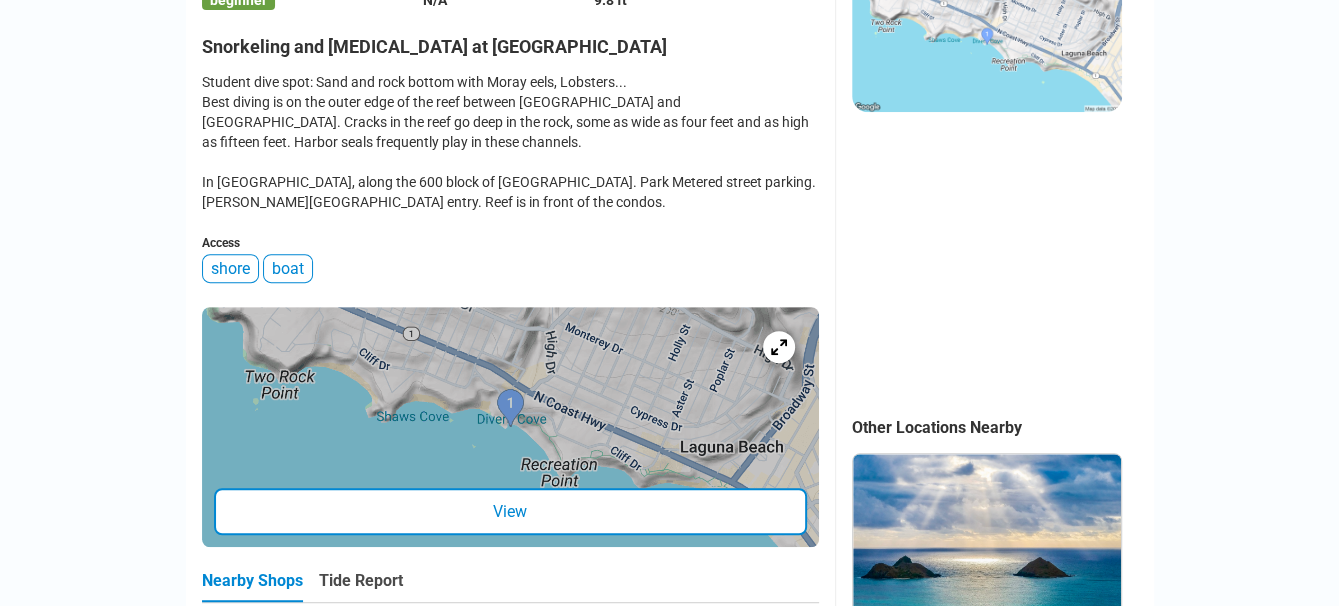 scroll, scrollTop: 512, scrollLeft: 0, axis: vertical 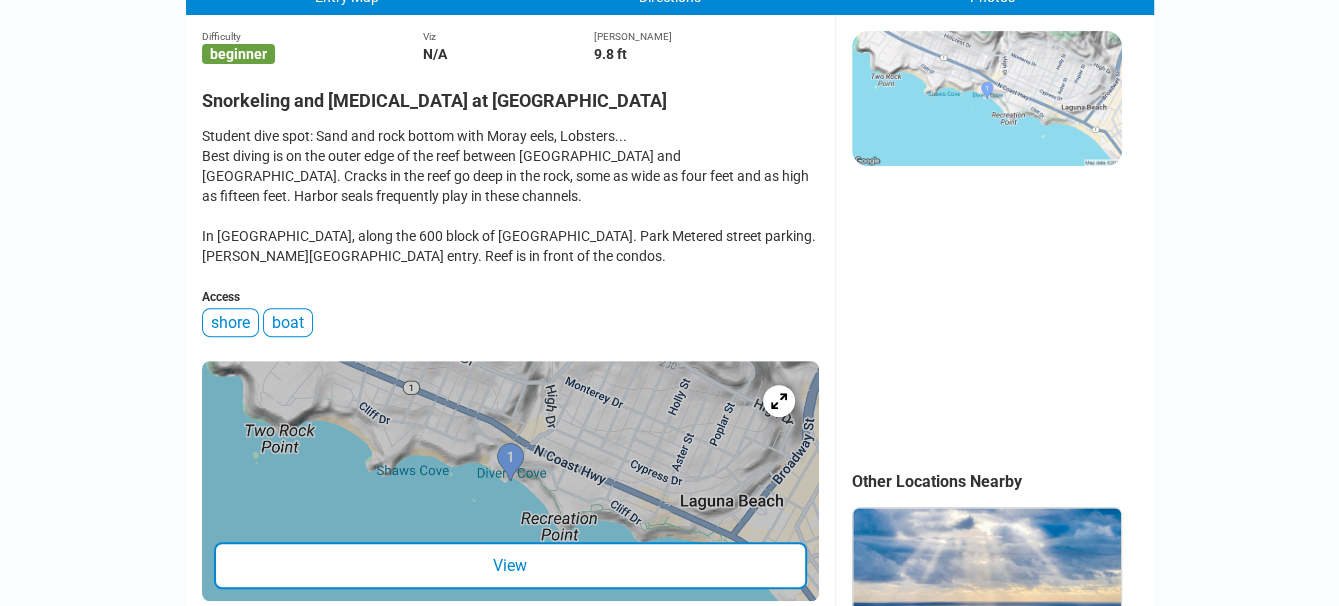 click on "[GEOGRAPHIC_DATA] › [US_STATE] › [GEOGRAPHIC_DATA] › [GEOGRAPHIC_DATA] [GEOGRAPHIC_DATA] [GEOGRAPHIC_DATA], [US_STATE], [GEOGRAPHIC_DATA] Entry Map Directions Photos Difficulty beginner Viz  N/A Max Depth 9.8 ft Snorkeling and [MEDICAL_DATA] at [GEOGRAPHIC_DATA] Student dive spot: Sand and rock bottom with Moray eels, Lobsters...
Best diving is on the outer edge of the reef between [GEOGRAPHIC_DATA] and [GEOGRAPHIC_DATA]. Cracks in the reef go deep in the rock, some as wide as four feet and as high as fifteen feet. Harbor seals frequently play in these channels.
In [GEOGRAPHIC_DATA], along the 600 block of [GEOGRAPHIC_DATA]. Park Metered street parking. [PERSON_NAME][GEOGRAPHIC_DATA] entry. Reef is in front of the condos. Access shore boat View Nearby Shops Tide Report [GEOGRAPHIC_DATA], [US_STATE] Check Availability Beach Cities [GEOGRAPHIC_DATA] [GEOGRAPHIC_DATA], [US_STATE] Check Availability [DOMAIN_NAME] [GEOGRAPHIC_DATA], [US_STATE] Check Availability Beach Cities [GEOGRAPHIC_DATA] [GEOGRAPHIC_DATA], [US_STATE] Check Availability Dive and Photo [GEOGRAPHIC_DATA], [US_STATE] Check Availability 5 4 3 2 1" at bounding box center (669, 1461) 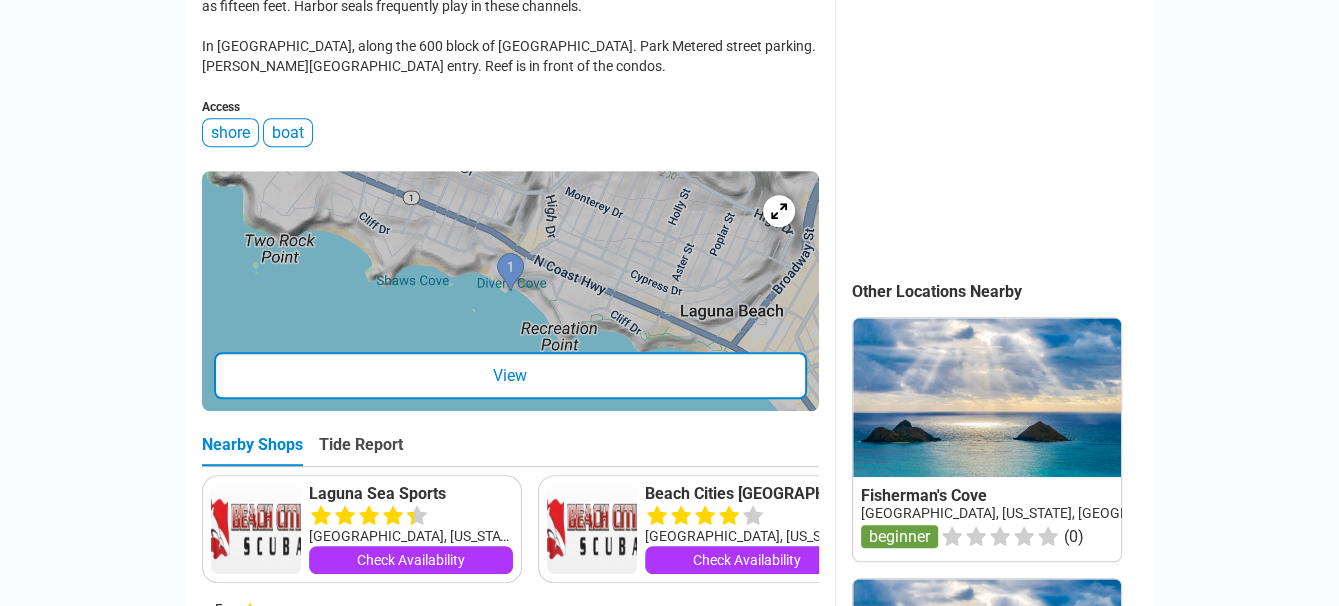 scroll, scrollTop: 0, scrollLeft: 0, axis: both 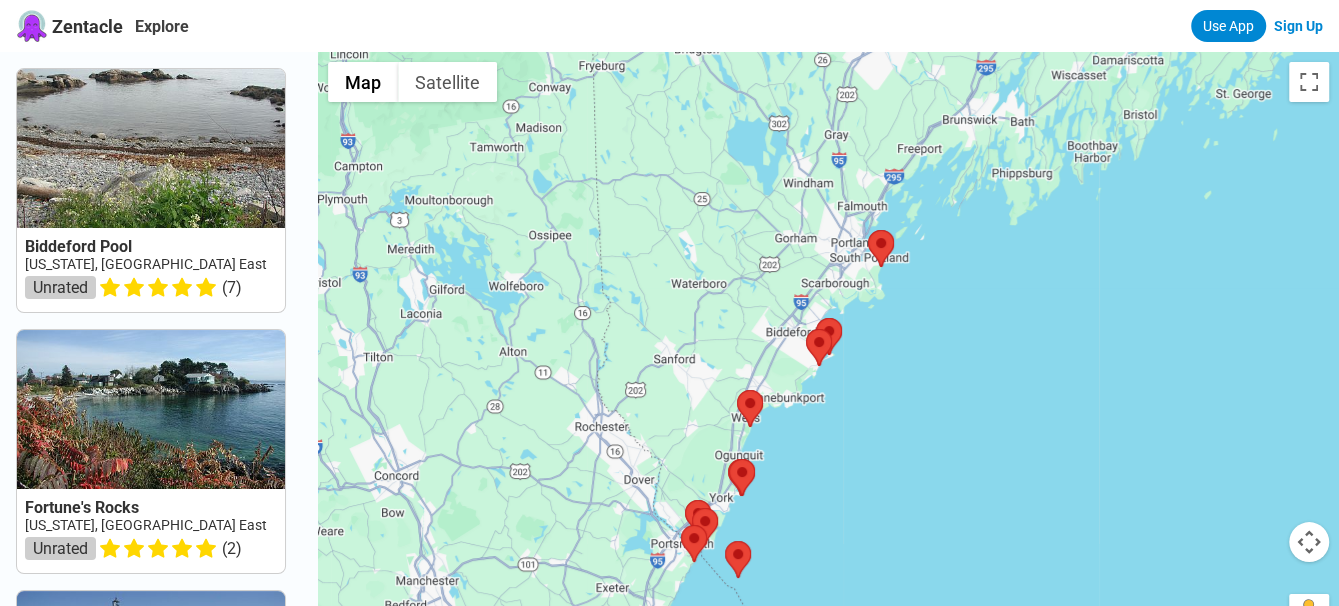 click at bounding box center (828, 355) 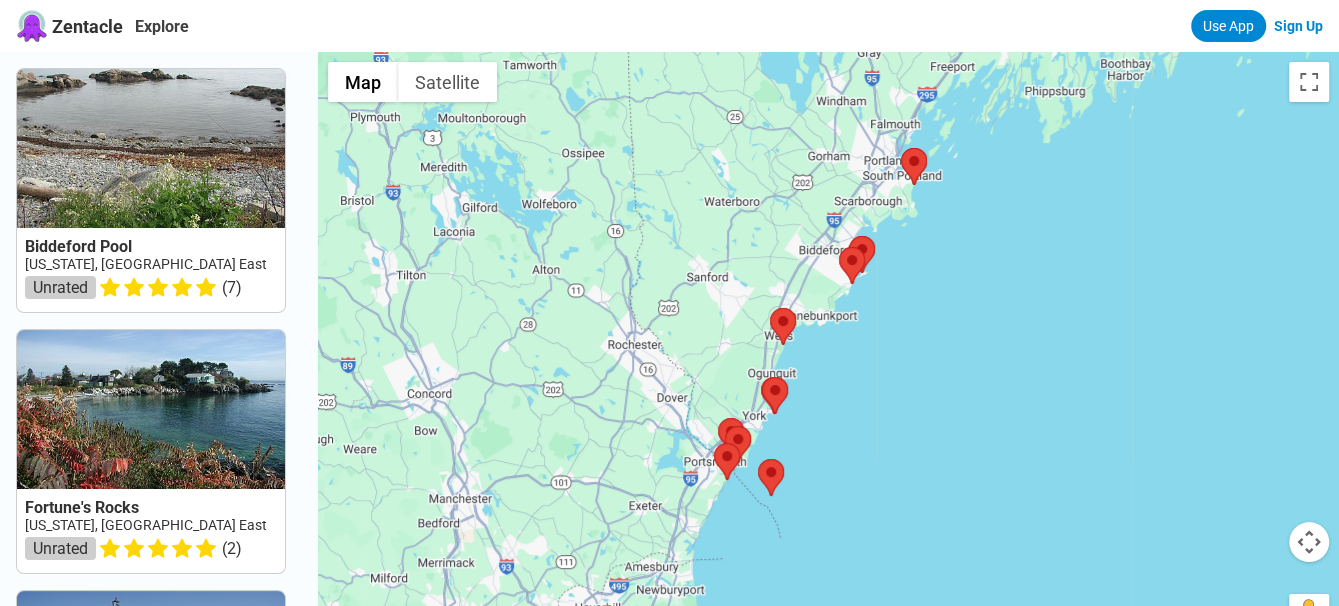 drag, startPoint x: 943, startPoint y: 449, endPoint x: 976, endPoint y: 364, distance: 91.18114 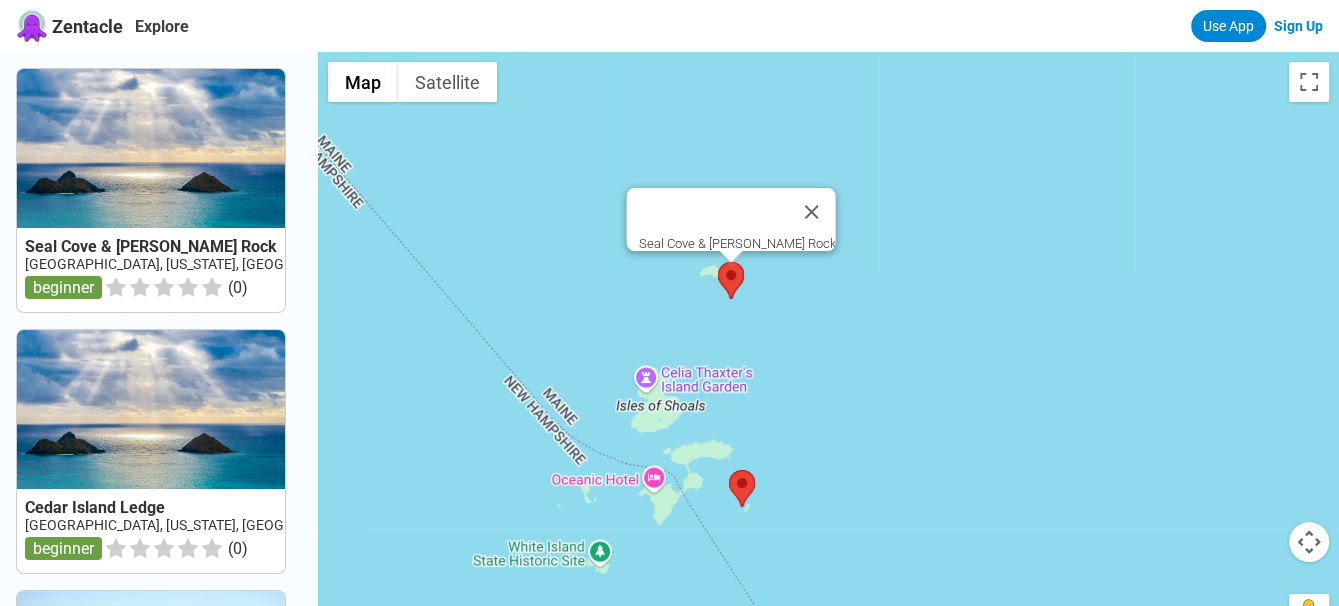 click at bounding box center (718, 262) 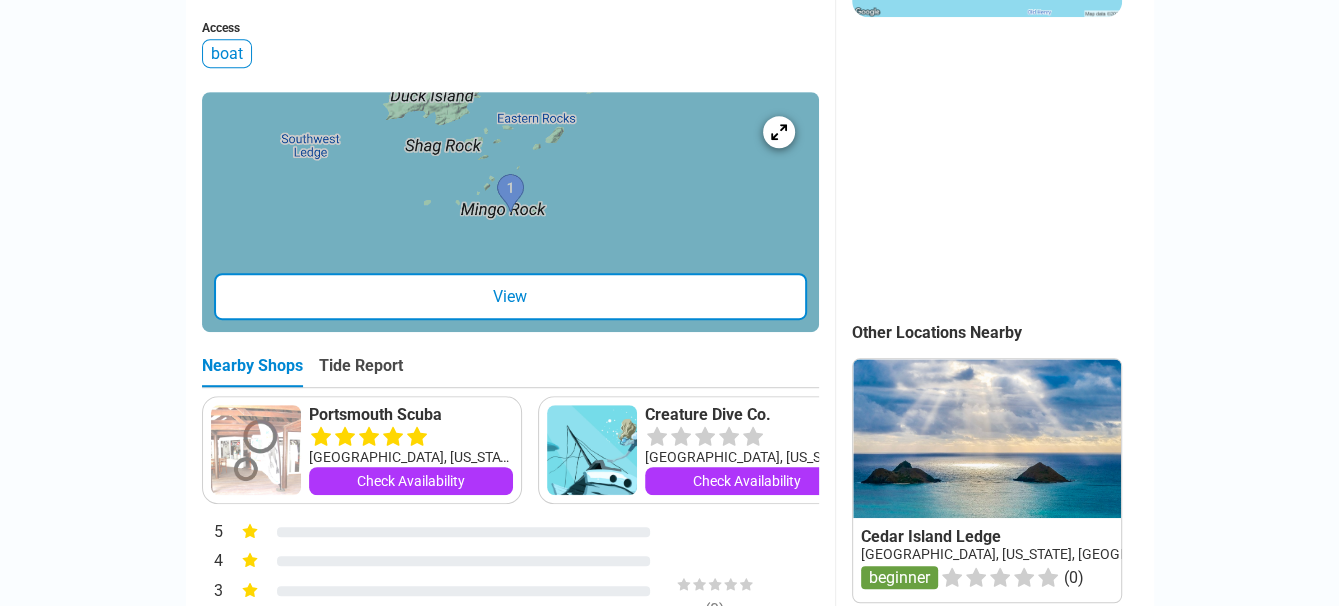 scroll, scrollTop: 352, scrollLeft: 0, axis: vertical 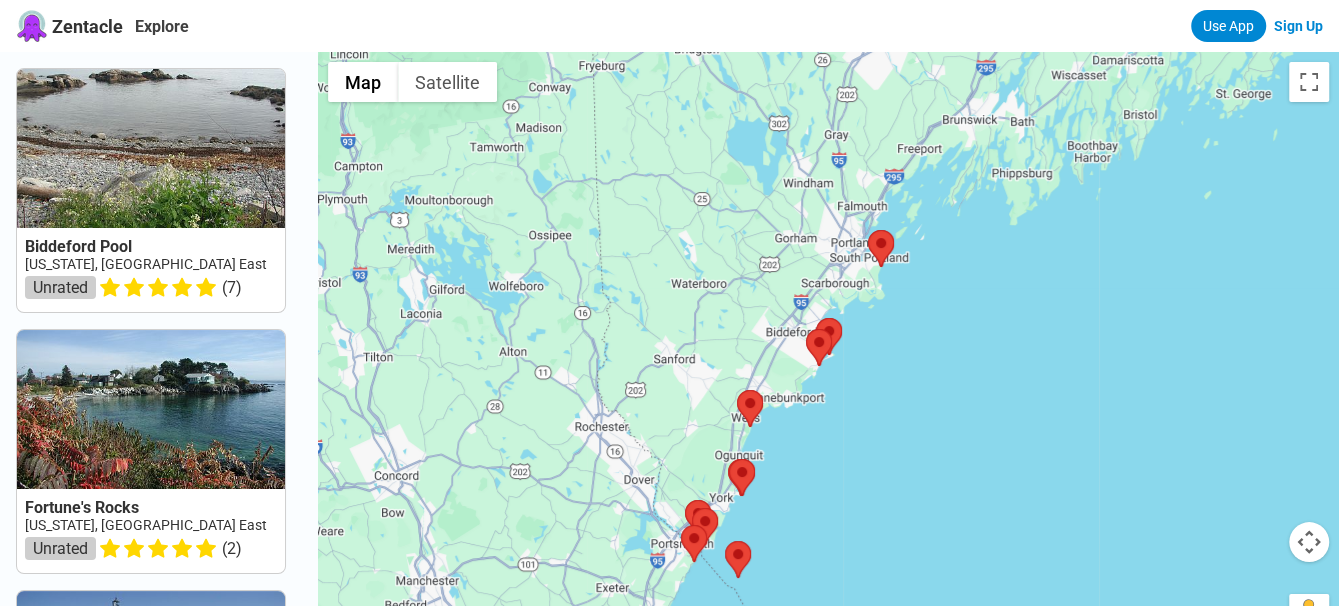 click at bounding box center (151, 190) 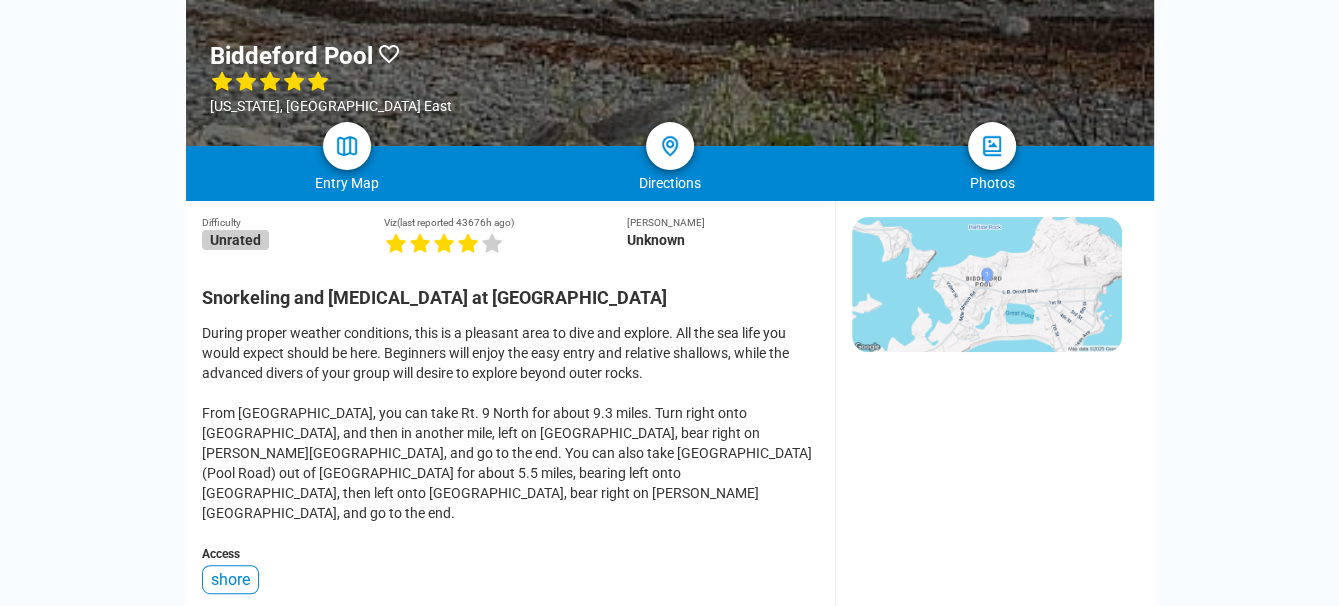 scroll, scrollTop: 338, scrollLeft: 0, axis: vertical 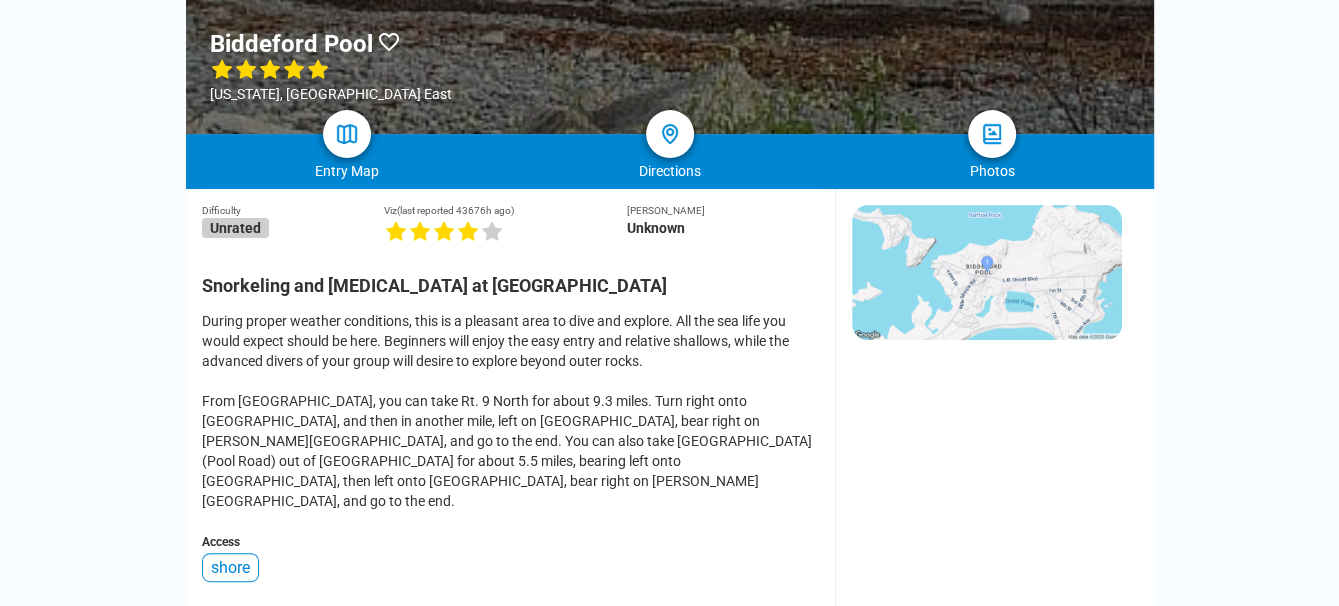 click at bounding box center [987, 272] 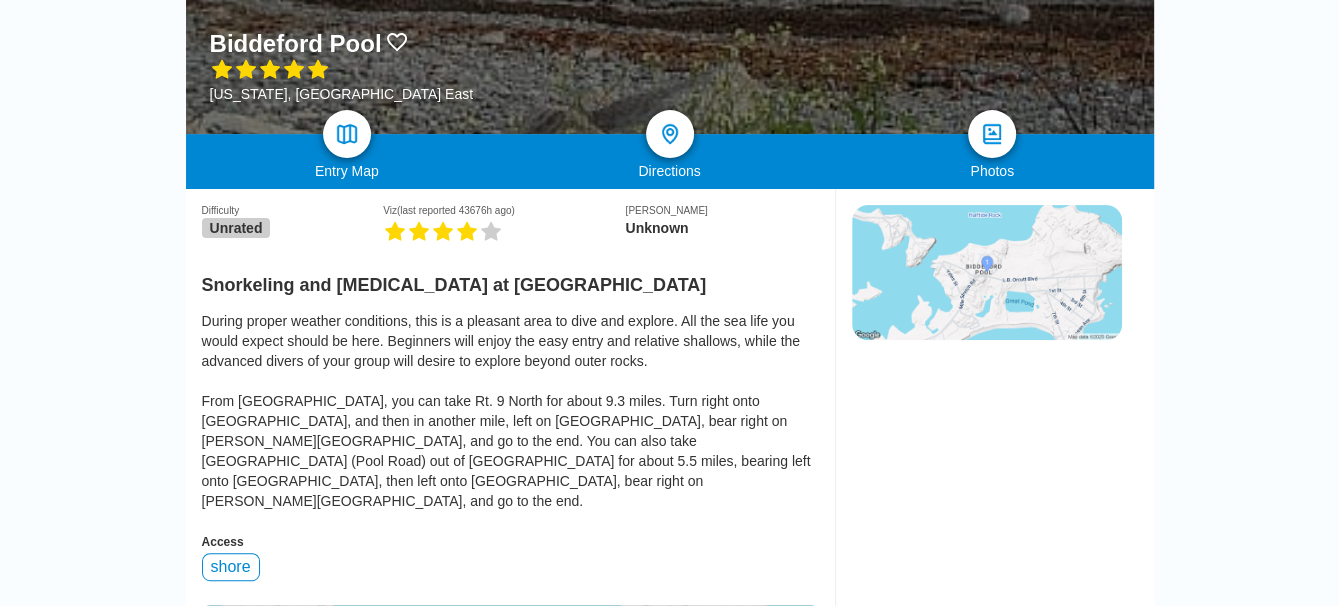 scroll, scrollTop: 338, scrollLeft: 0, axis: vertical 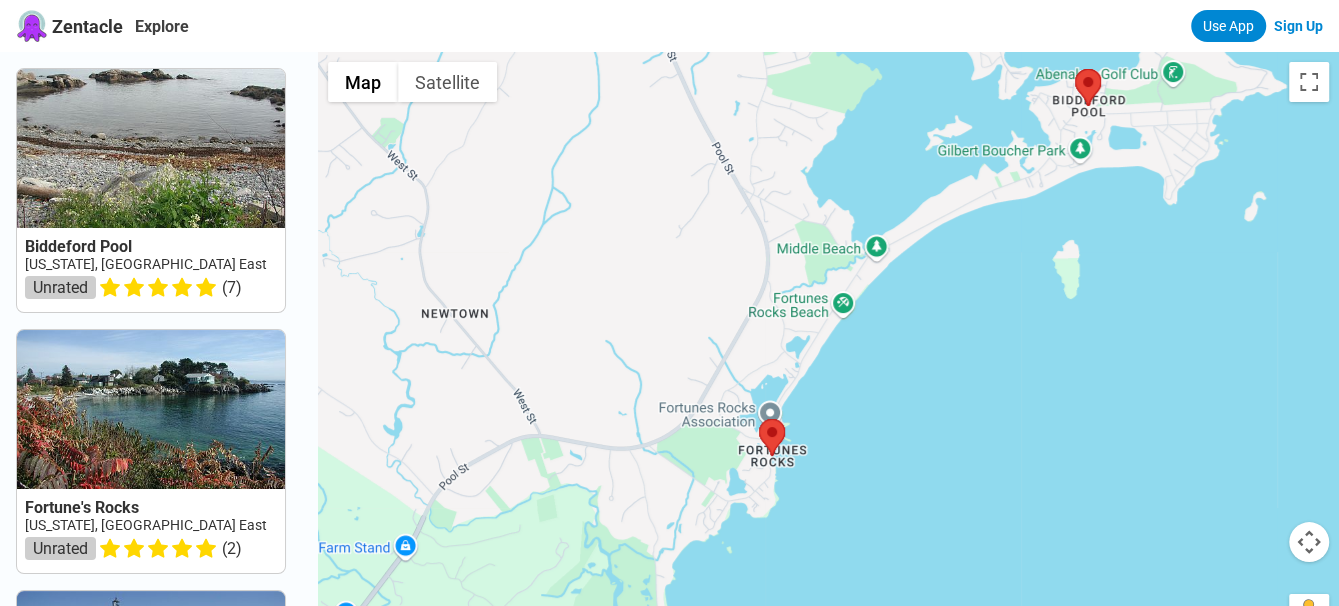 drag, startPoint x: 646, startPoint y: 433, endPoint x: 1124, endPoint y: 199, distance: 532.20294 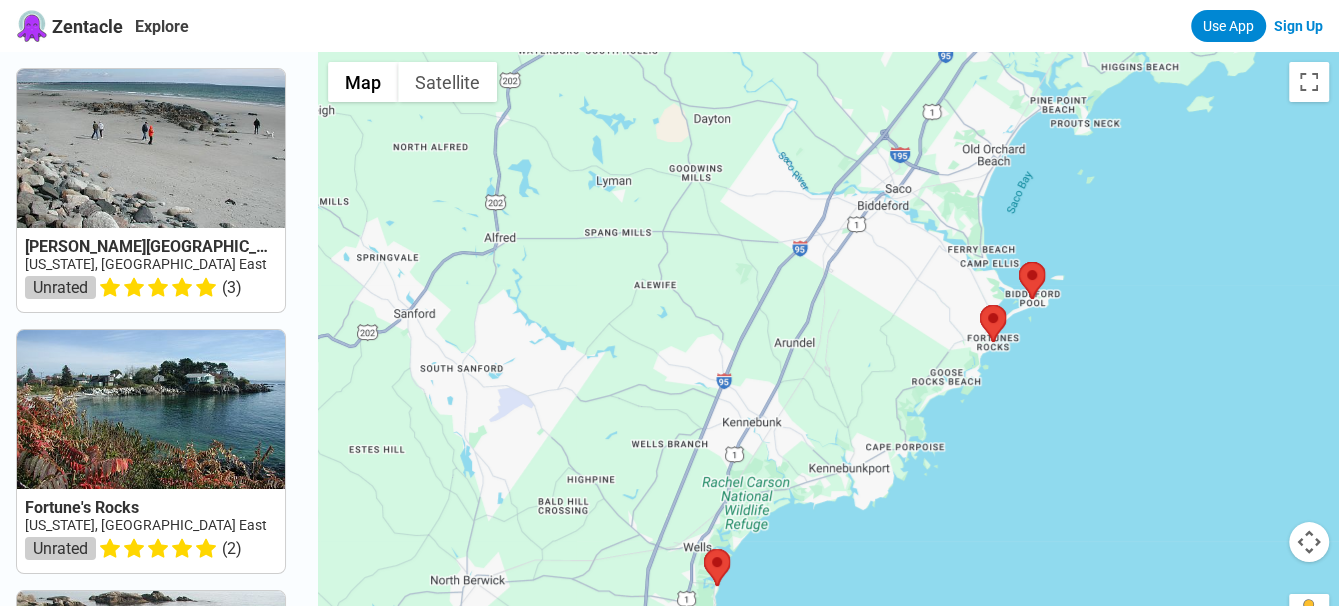 drag, startPoint x: 1222, startPoint y: 195, endPoint x: 1048, endPoint y: 474, distance: 328.8115 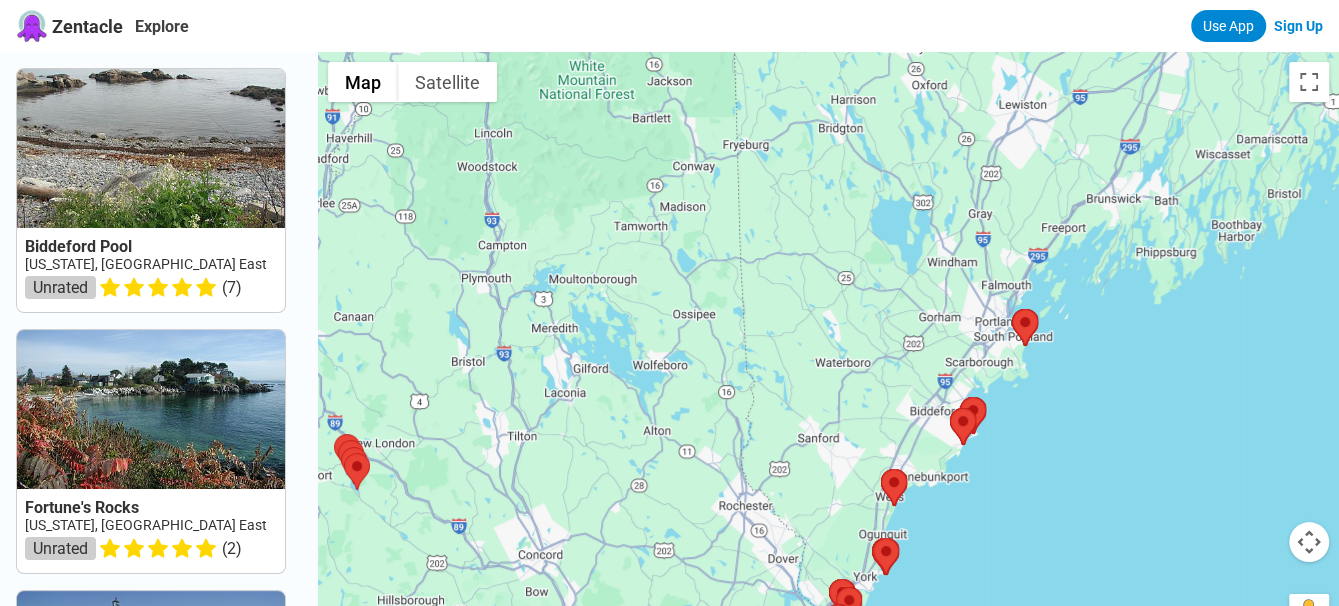 drag, startPoint x: 1011, startPoint y: 498, endPoint x: 1026, endPoint y: 456, distance: 44.598206 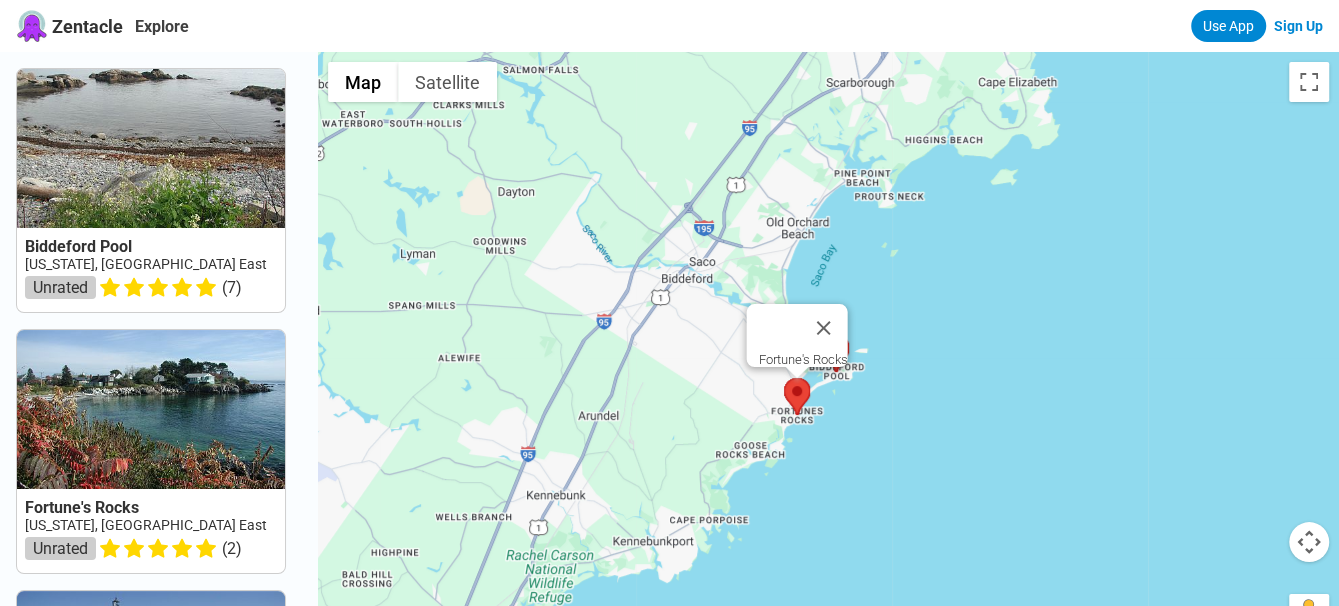 click at bounding box center (784, 378) 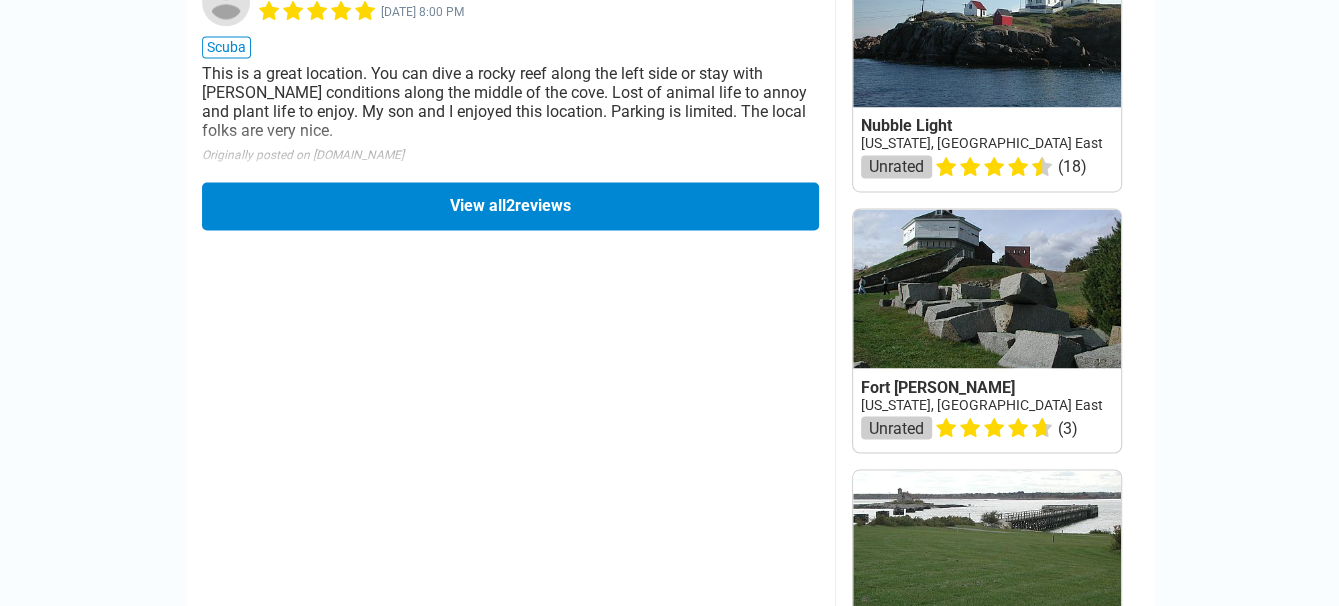 scroll, scrollTop: 2142, scrollLeft: 0, axis: vertical 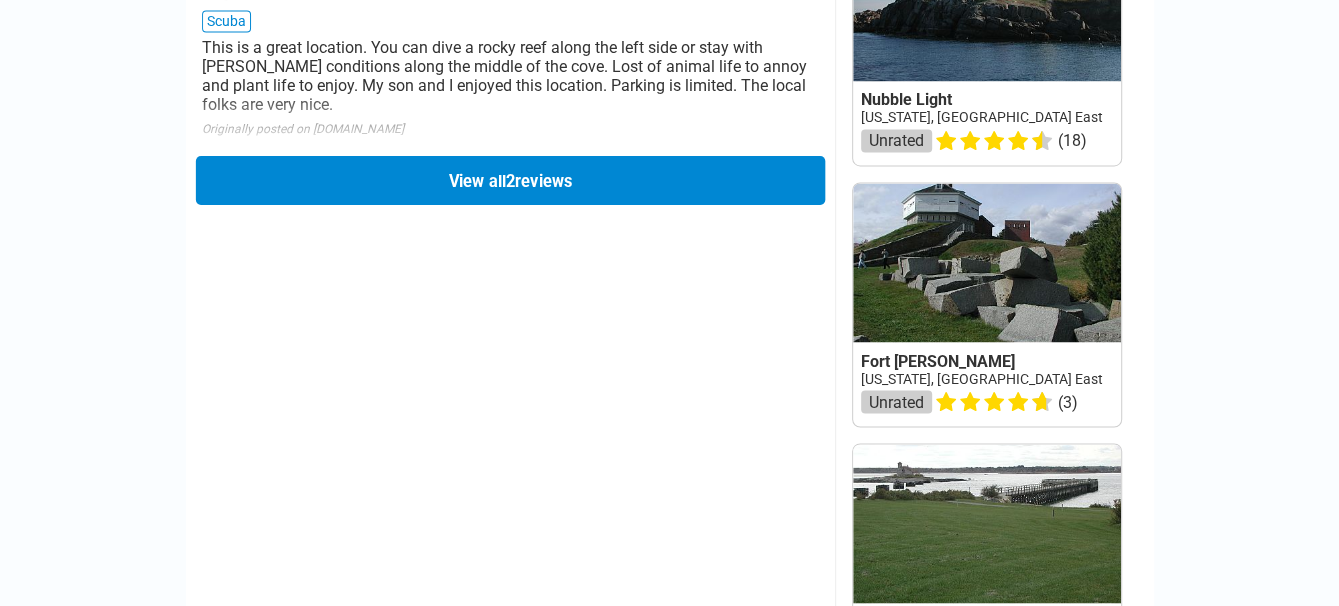 click on "View all  2  reviews" at bounding box center [509, 179] 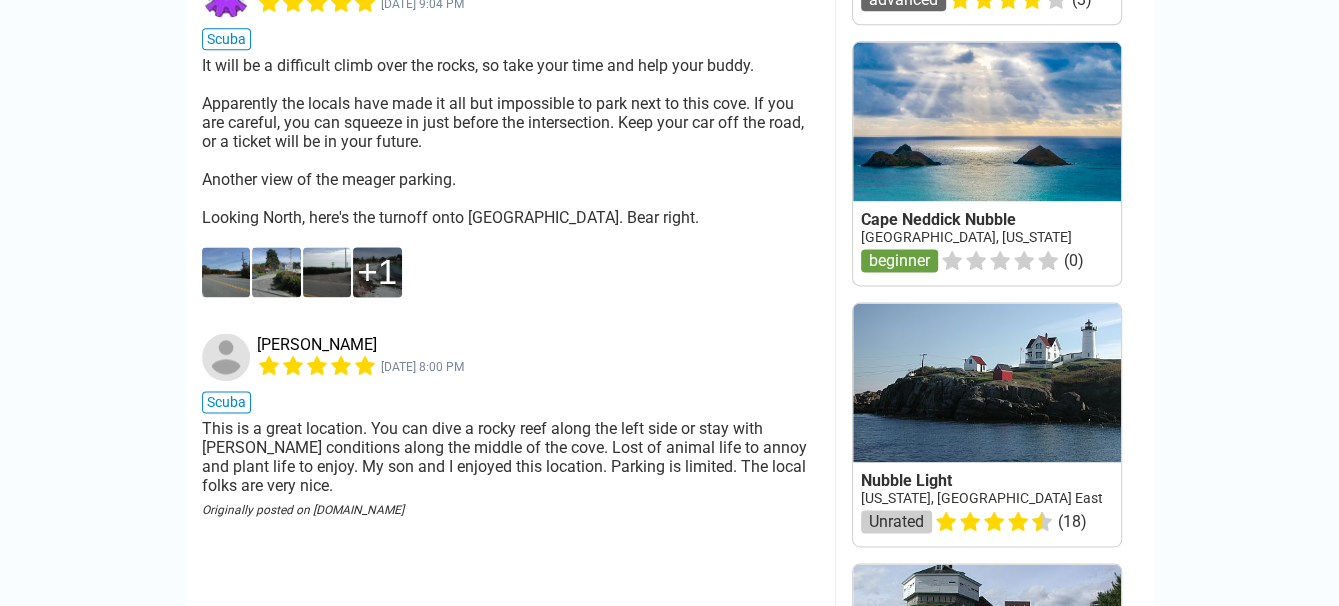 scroll, scrollTop: 1716, scrollLeft: 0, axis: vertical 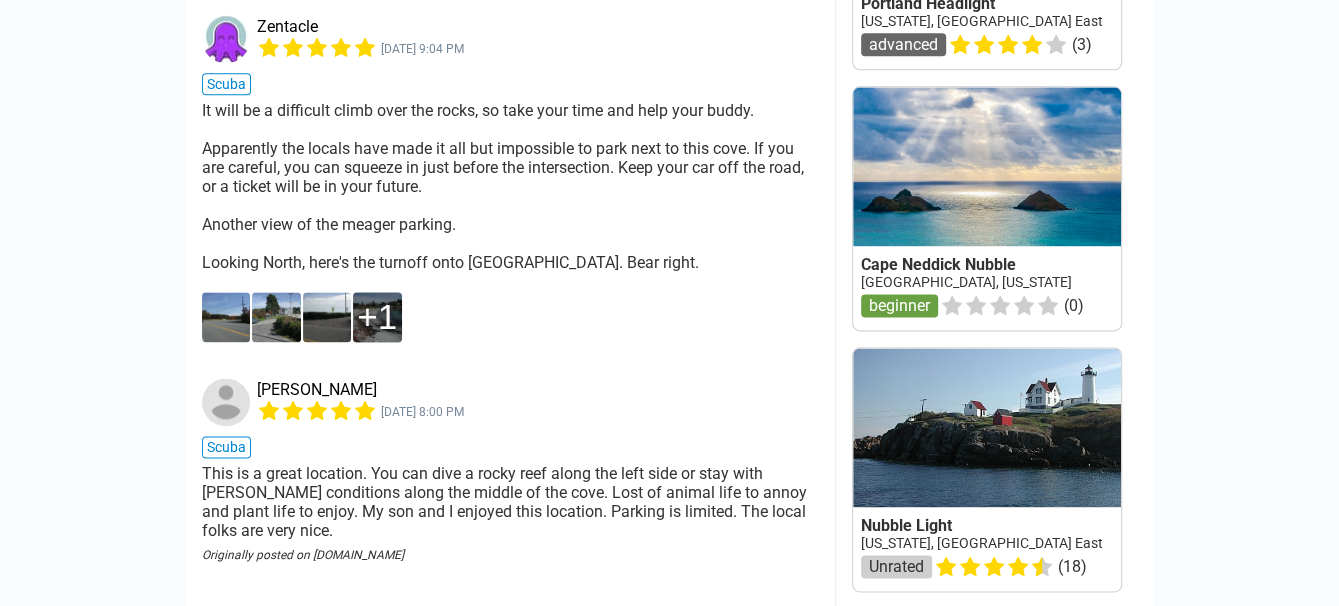 click at bounding box center [226, 317] 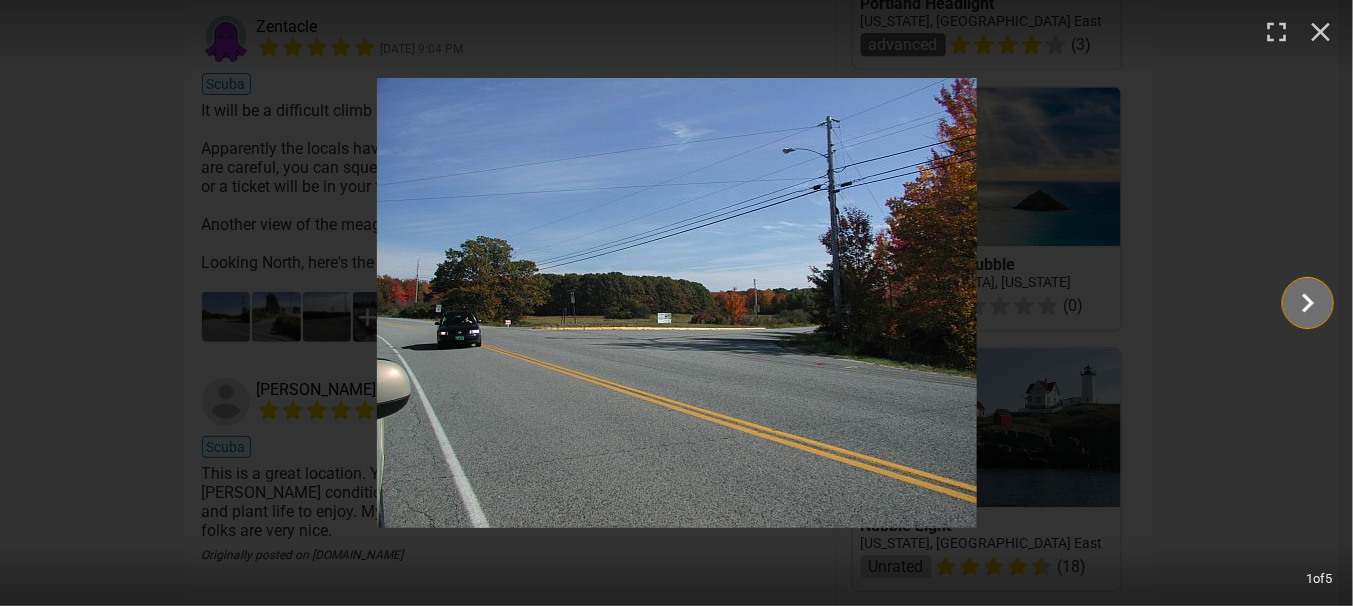 click 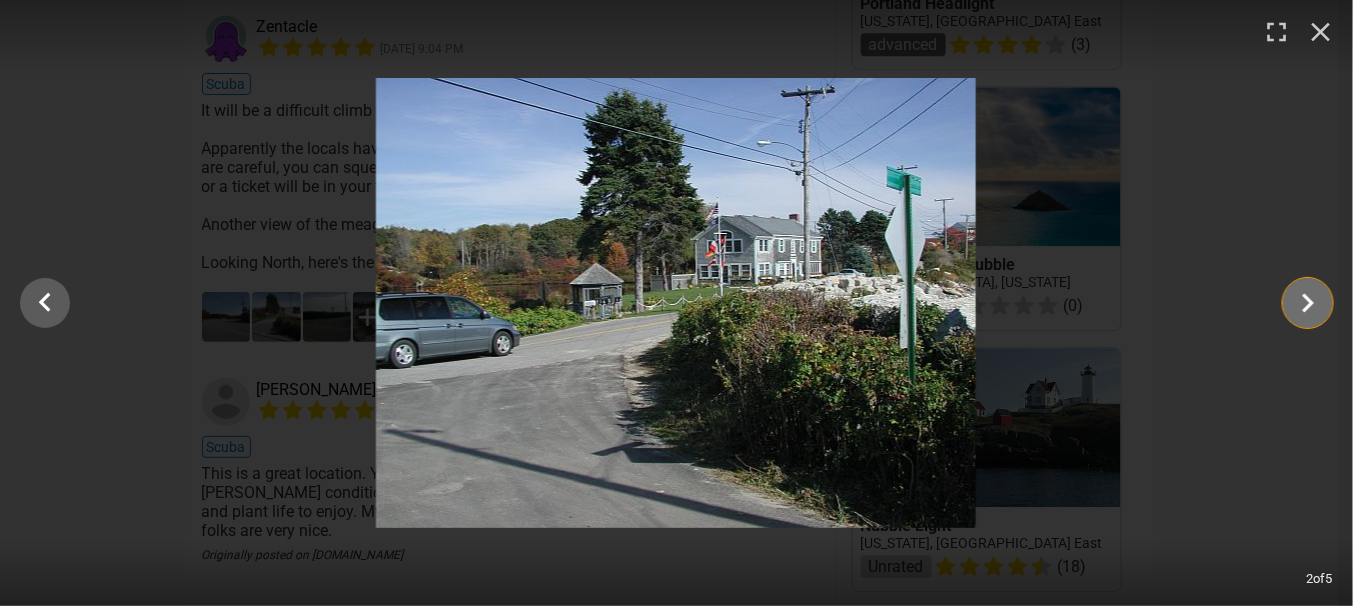 click 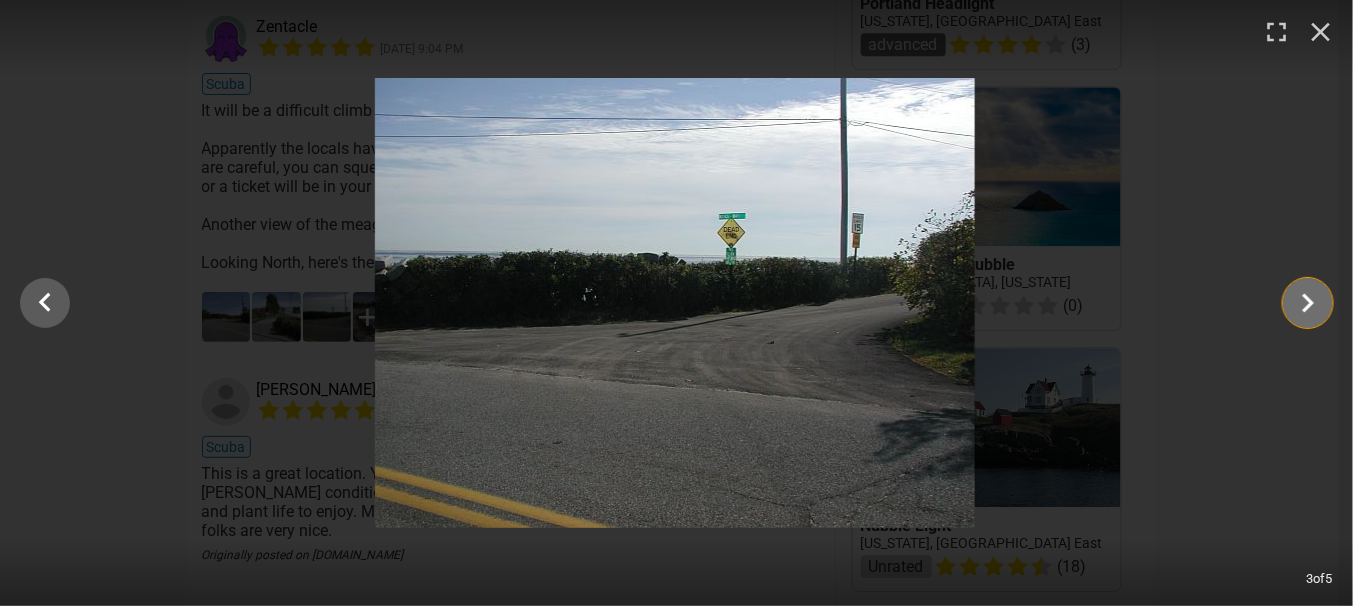click 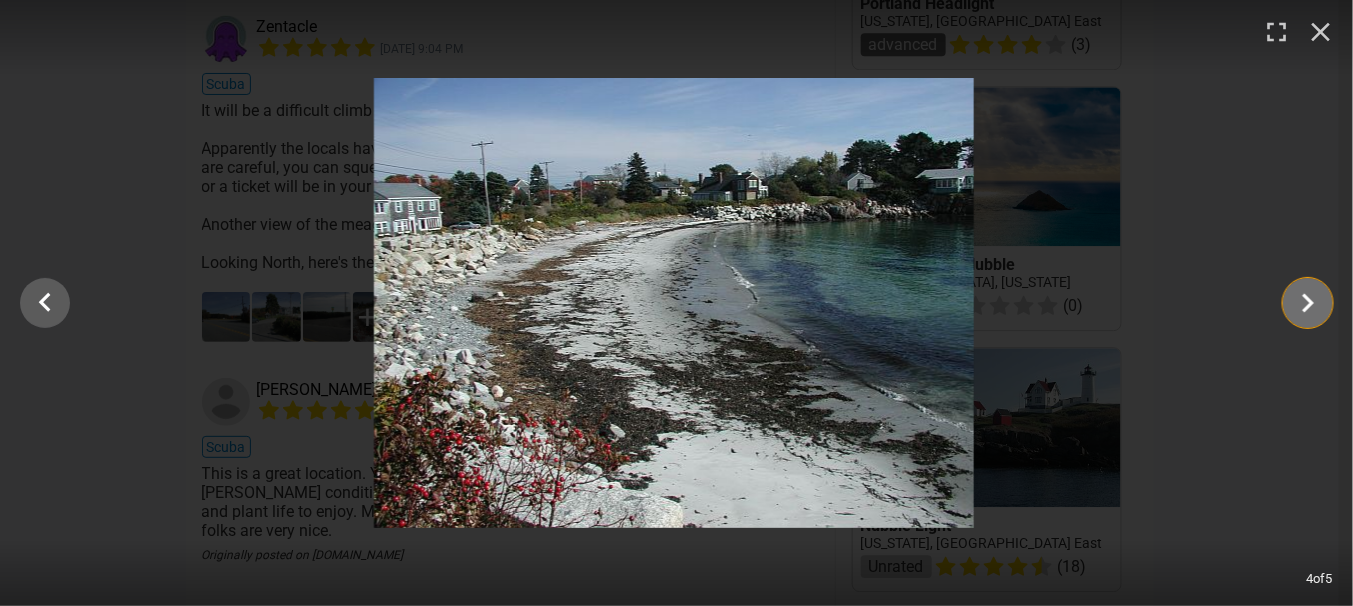 click 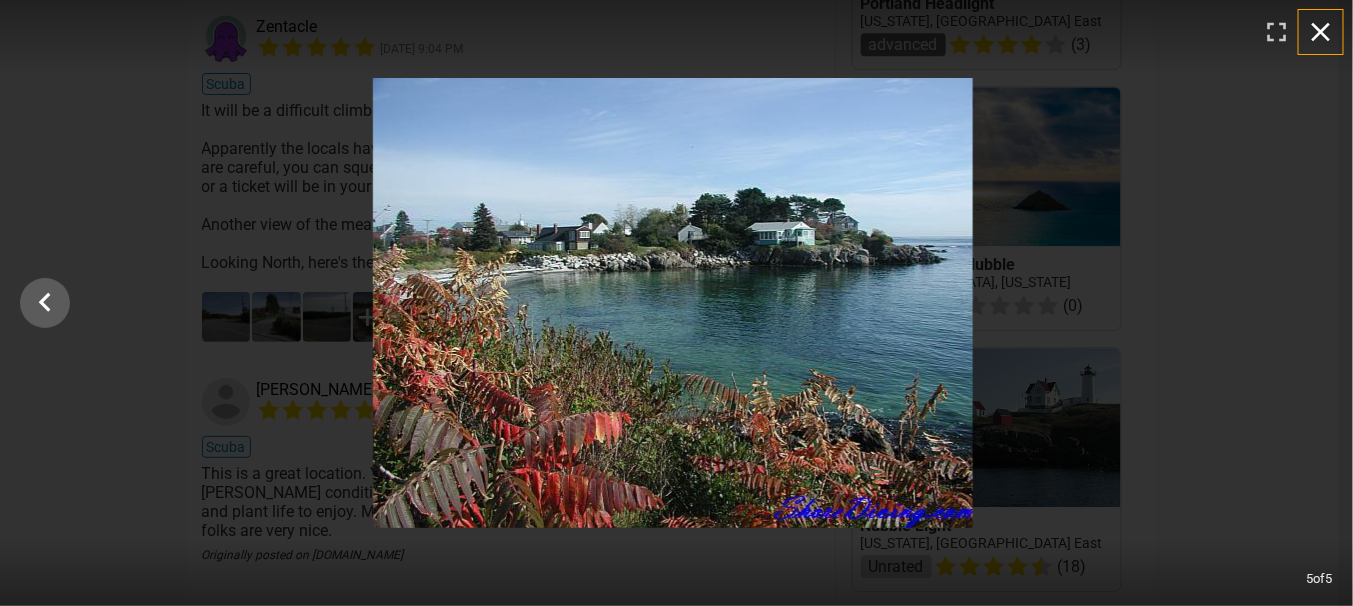 click 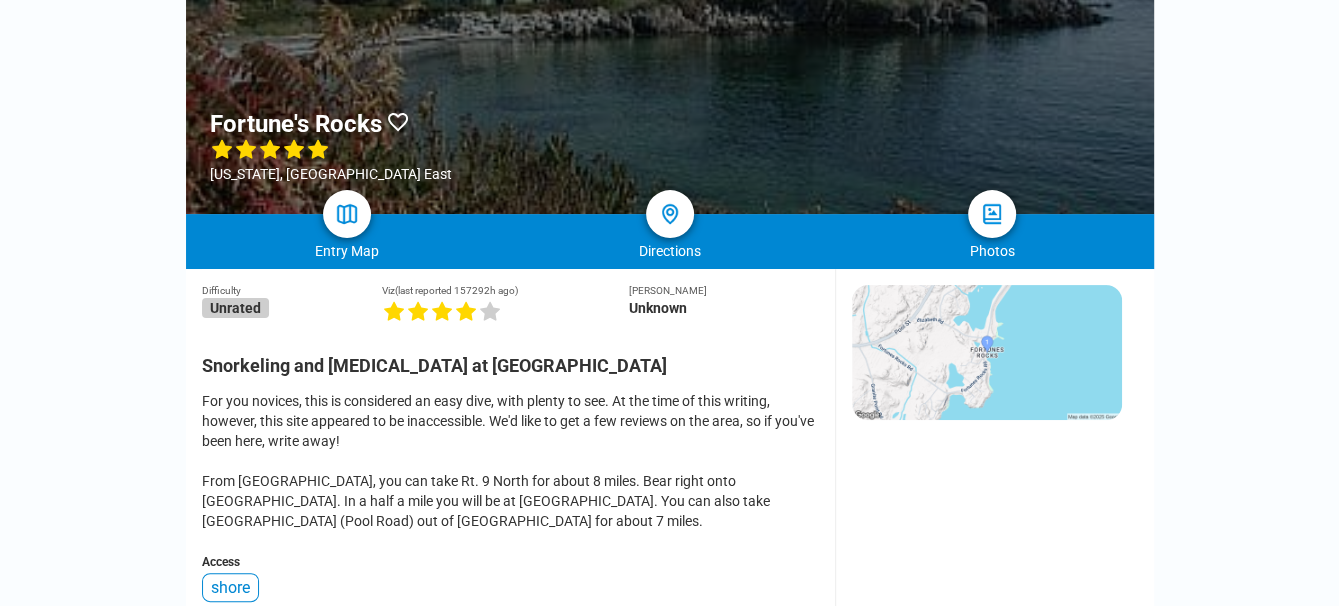 scroll, scrollTop: 0, scrollLeft: 0, axis: both 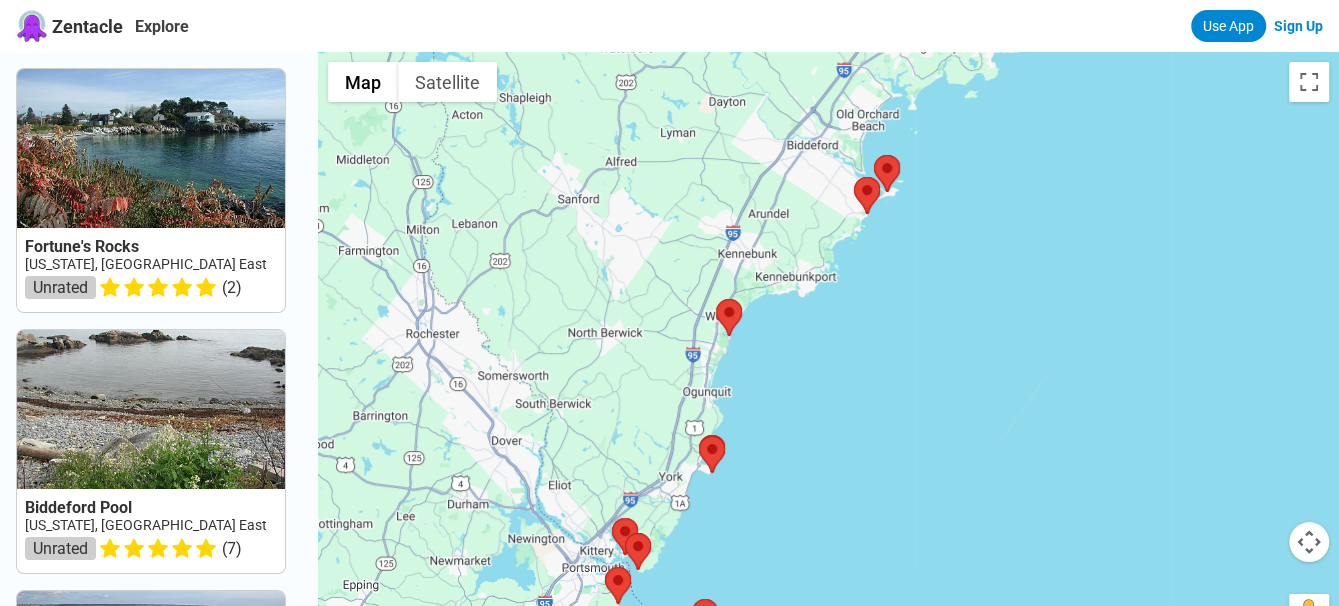 drag, startPoint x: 786, startPoint y: 438, endPoint x: 872, endPoint y: 323, distance: 143.60014 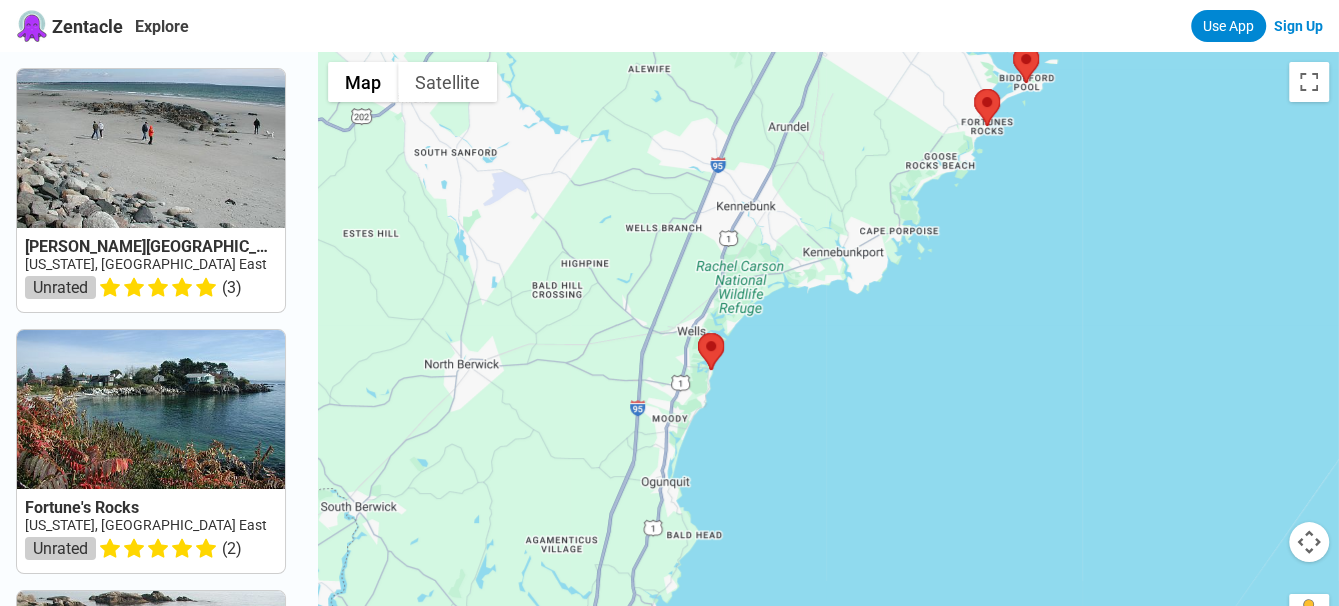 drag, startPoint x: 681, startPoint y: 370, endPoint x: 757, endPoint y: 405, distance: 83.67198 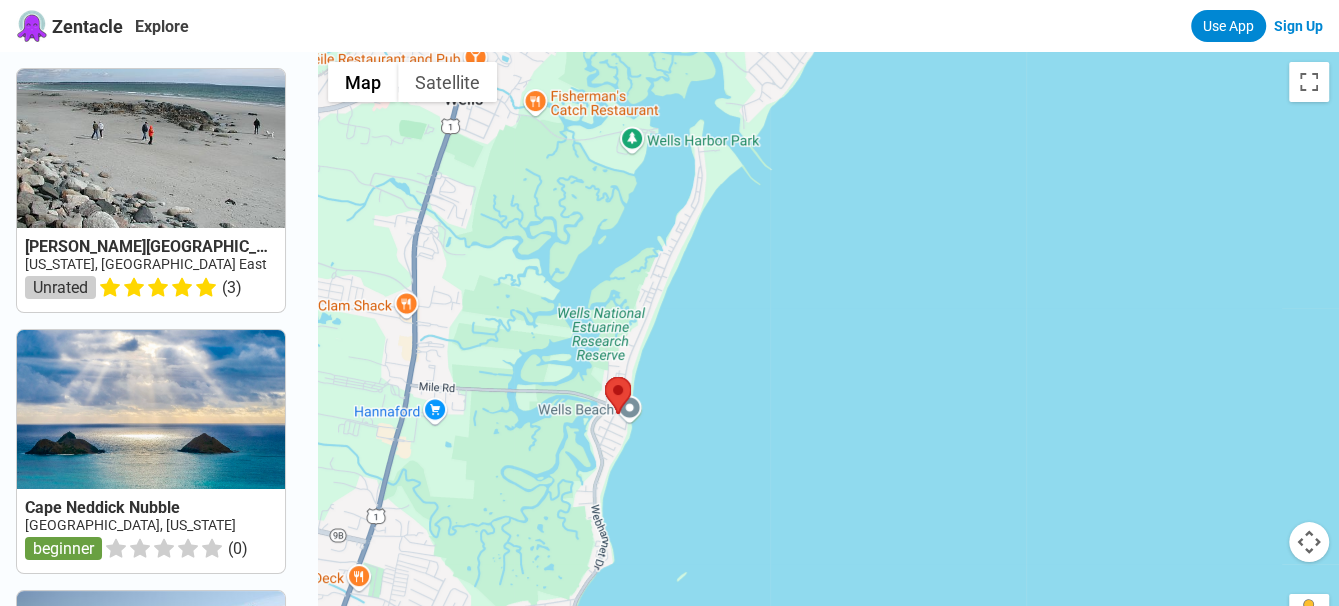 drag, startPoint x: 569, startPoint y: 439, endPoint x: 695, endPoint y: 432, distance: 126.1943 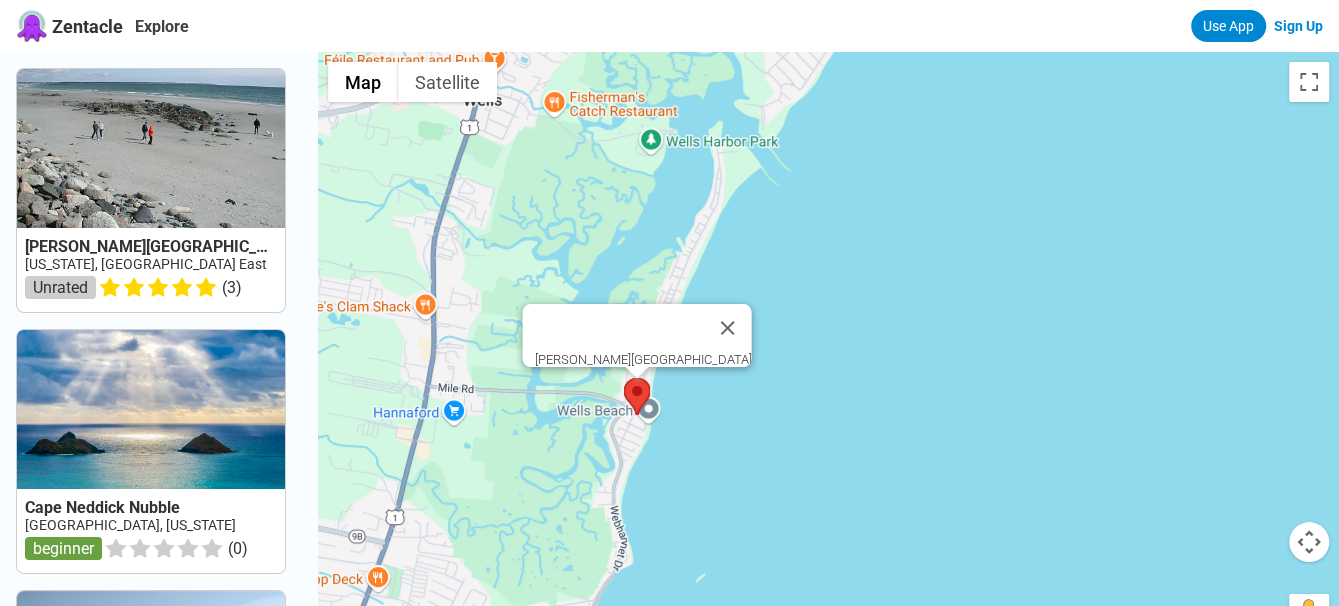 click at bounding box center (624, 378) 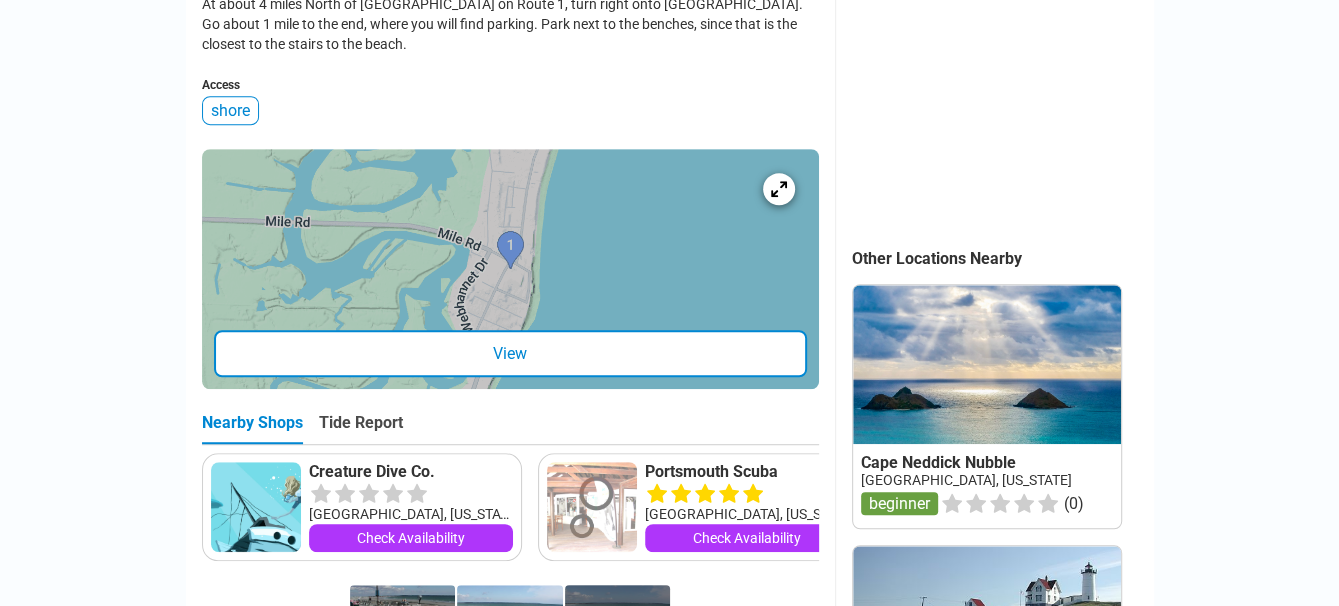 scroll, scrollTop: 797, scrollLeft: 0, axis: vertical 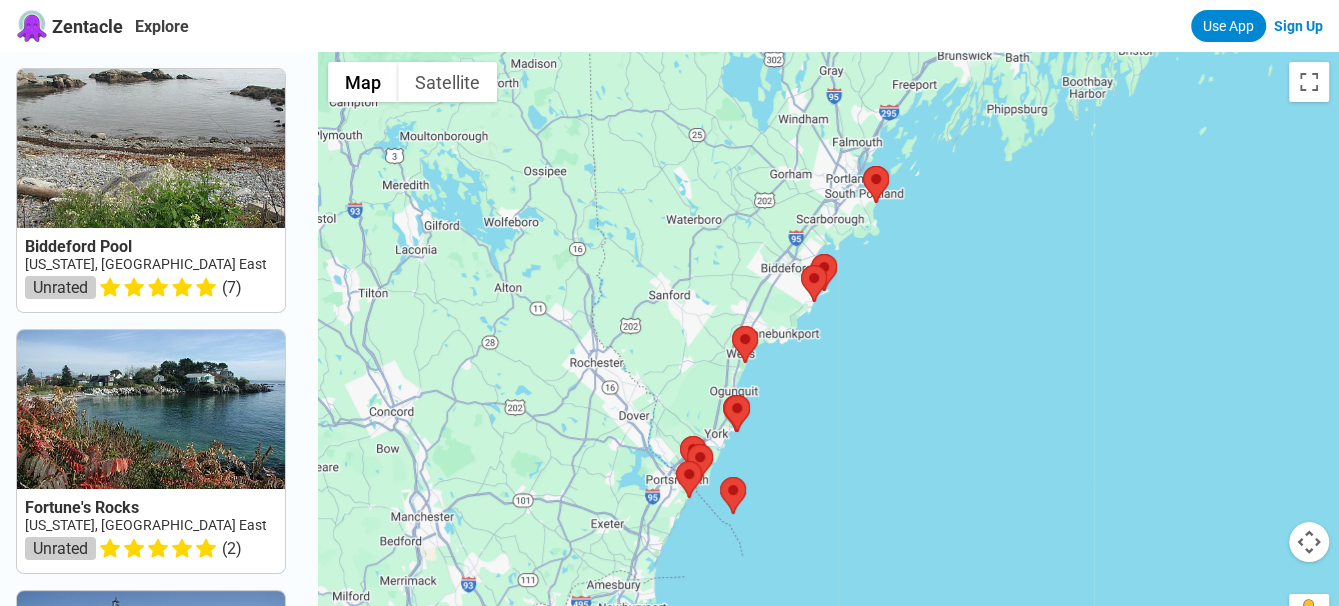 drag, startPoint x: 1016, startPoint y: 508, endPoint x: 1009, endPoint y: 435, distance: 73.33485 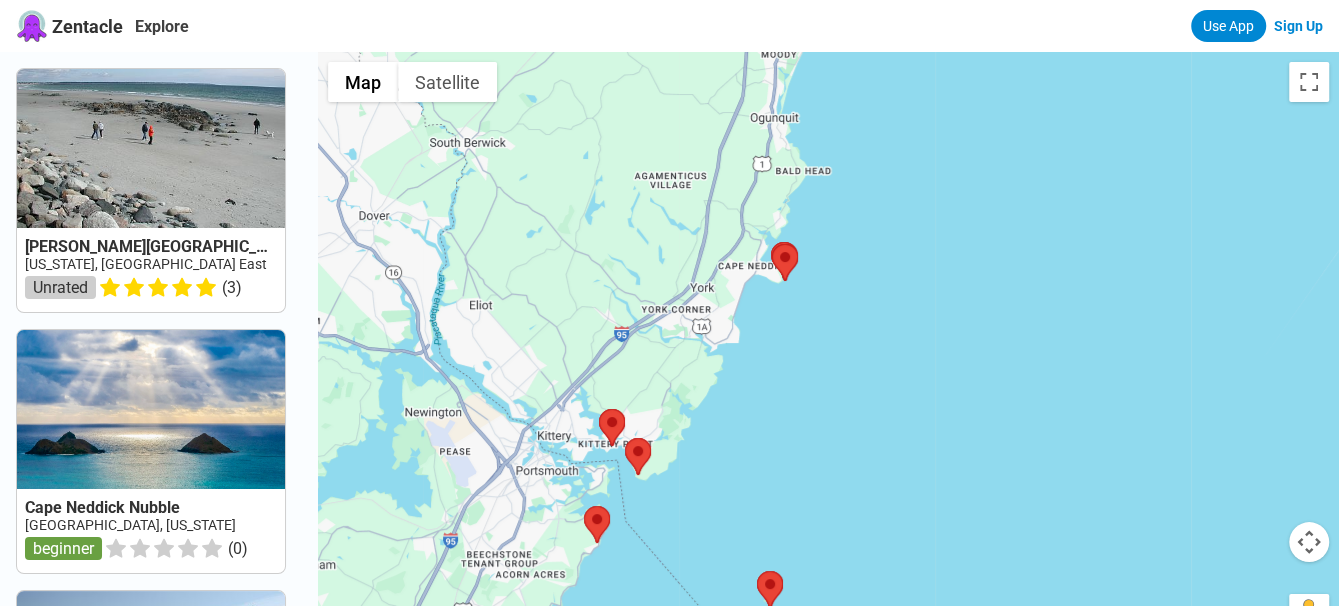 drag, startPoint x: 764, startPoint y: 510, endPoint x: 864, endPoint y: 288, distance: 243.48306 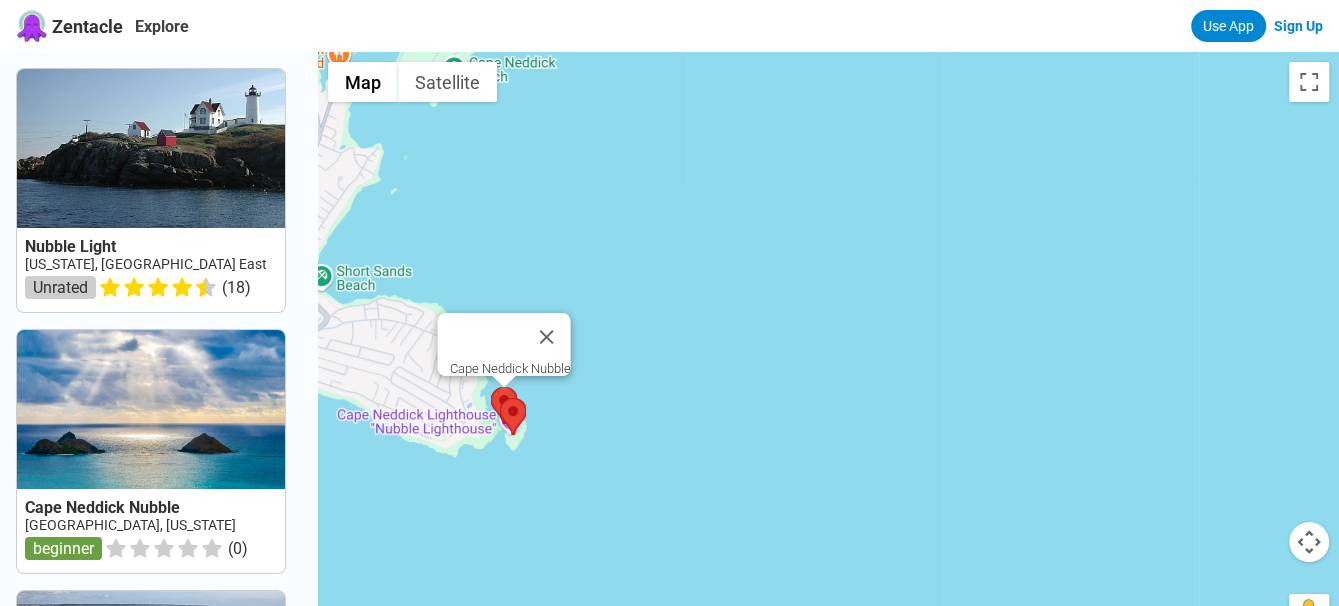 click at bounding box center (491, 387) 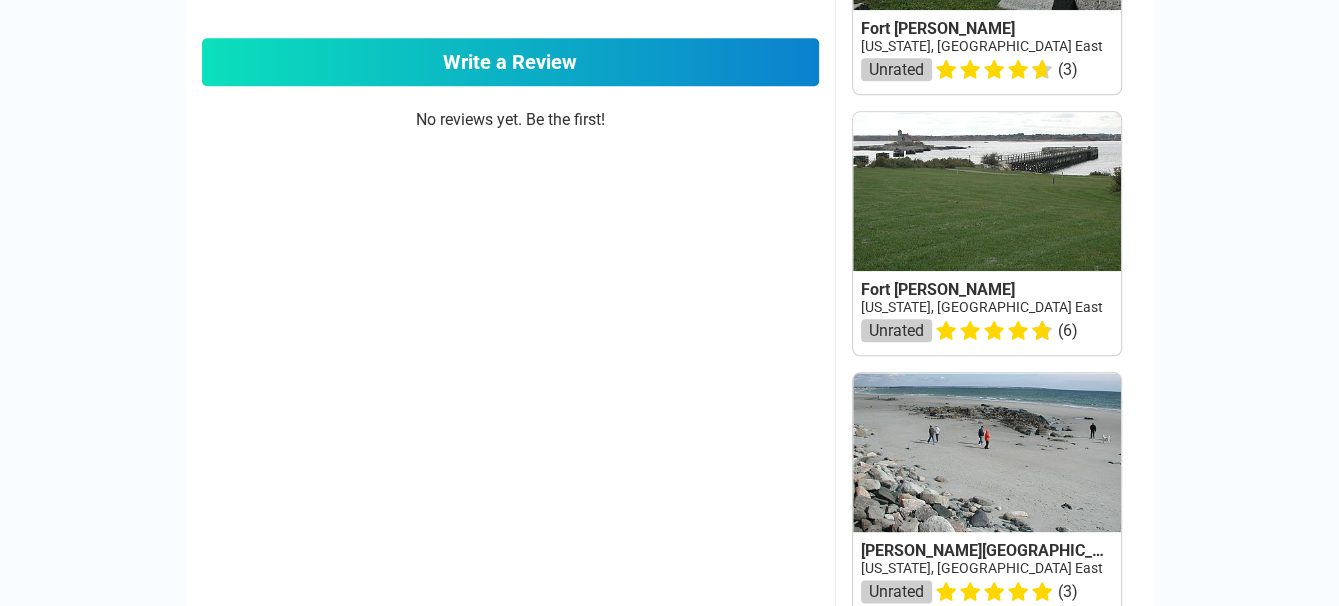 scroll, scrollTop: 804, scrollLeft: 0, axis: vertical 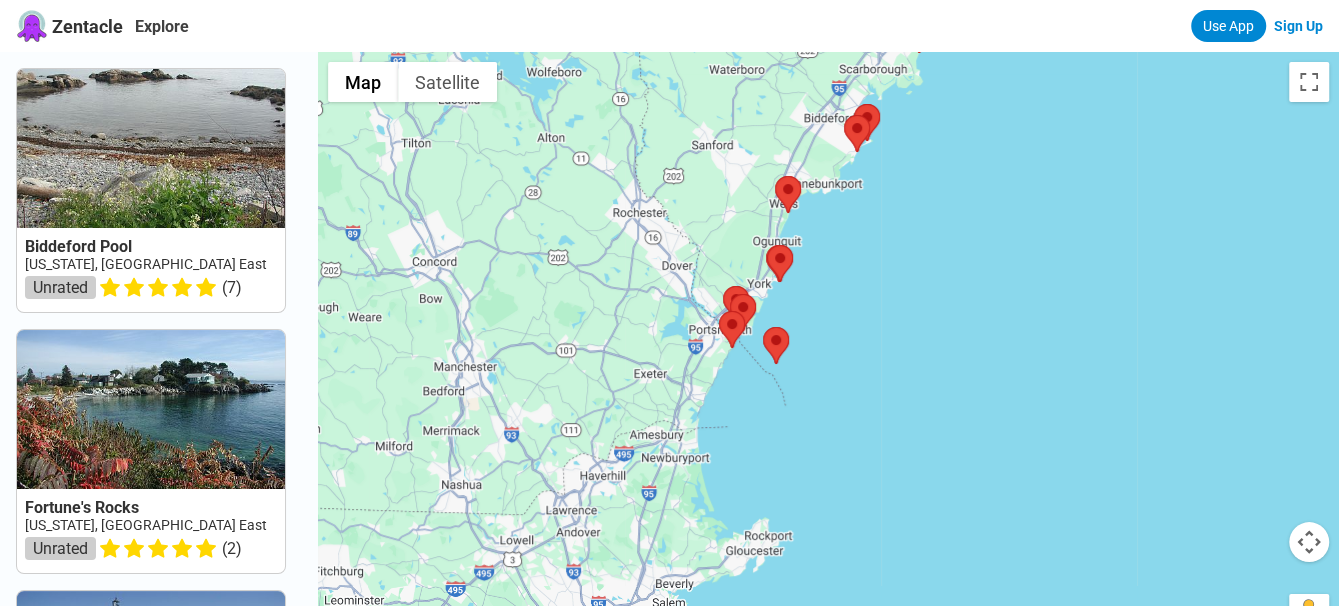 drag, startPoint x: 819, startPoint y: 549, endPoint x: 855, endPoint y: 329, distance: 222.926 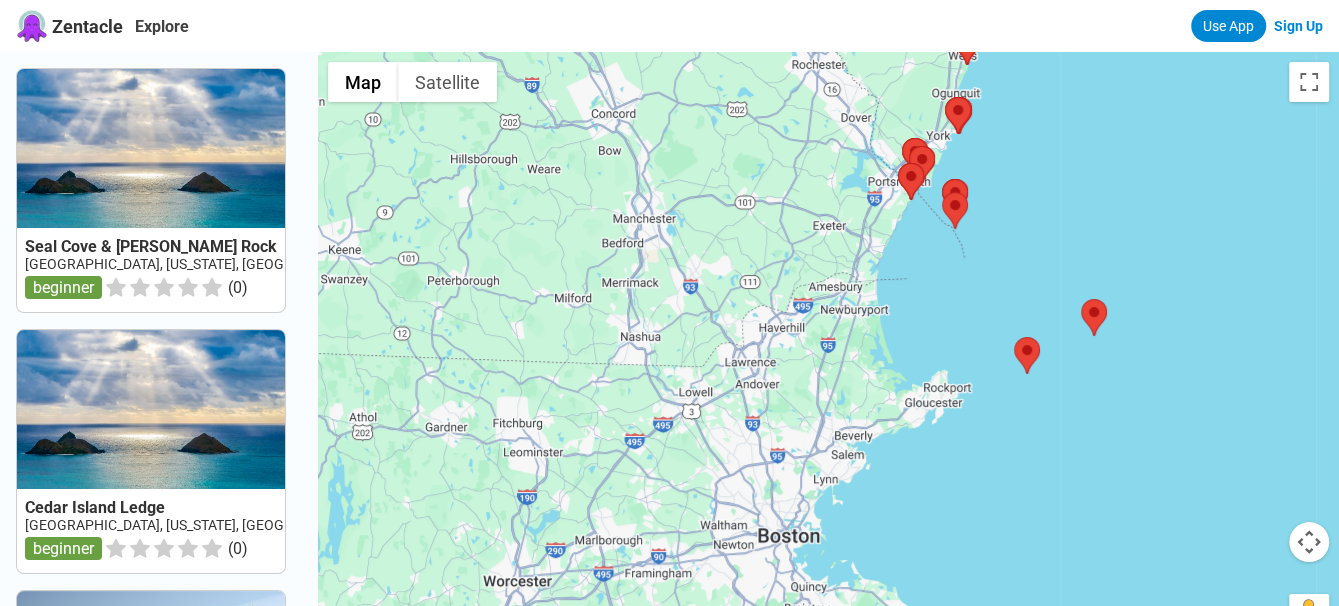 drag, startPoint x: 855, startPoint y: 329, endPoint x: 1041, endPoint y: 176, distance: 240.84227 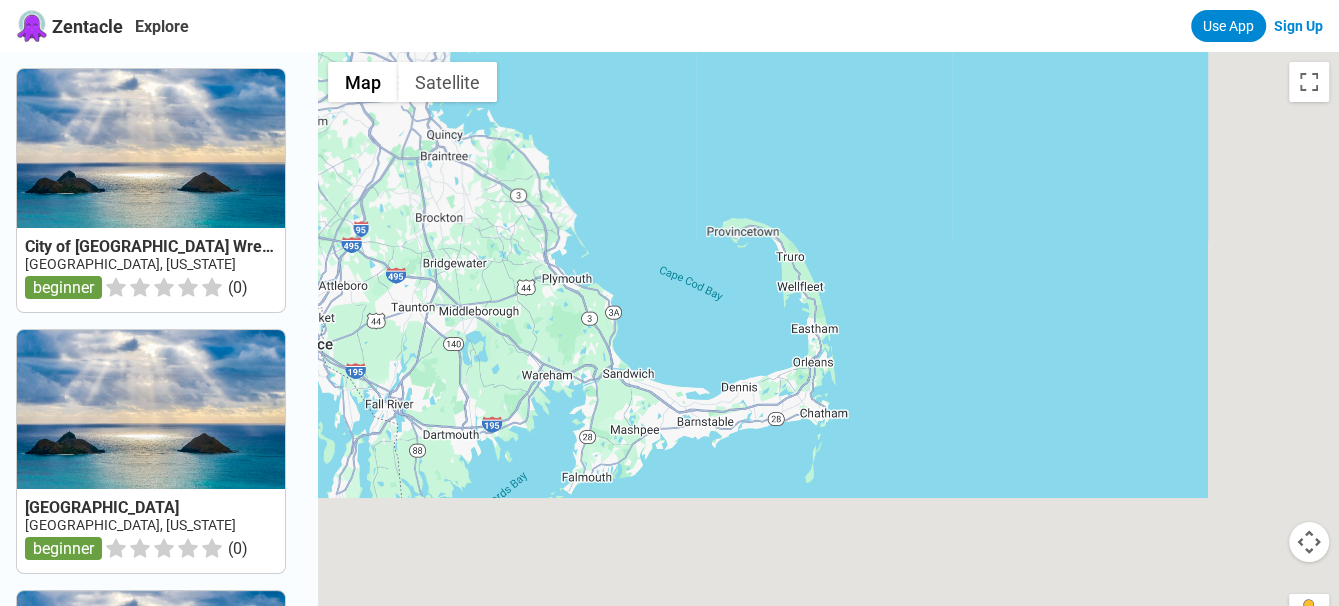 drag, startPoint x: 1106, startPoint y: 585, endPoint x: 697, endPoint y: 106, distance: 629.8587 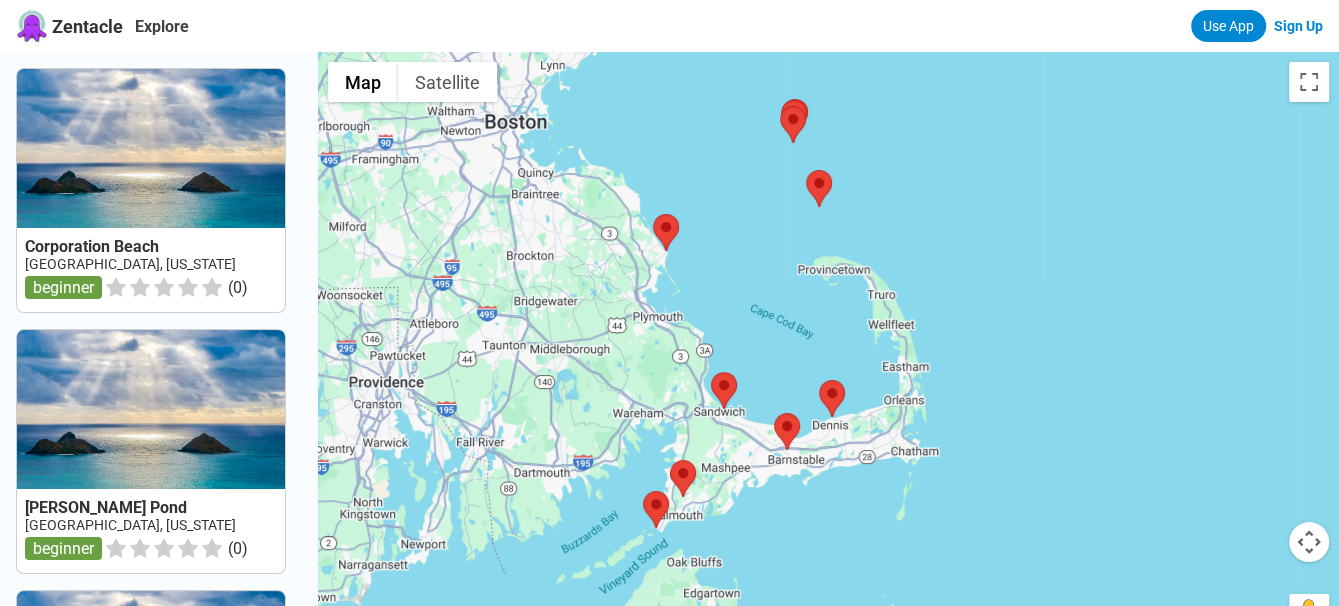 drag, startPoint x: 628, startPoint y: 180, endPoint x: 757, endPoint y: 229, distance: 137.99275 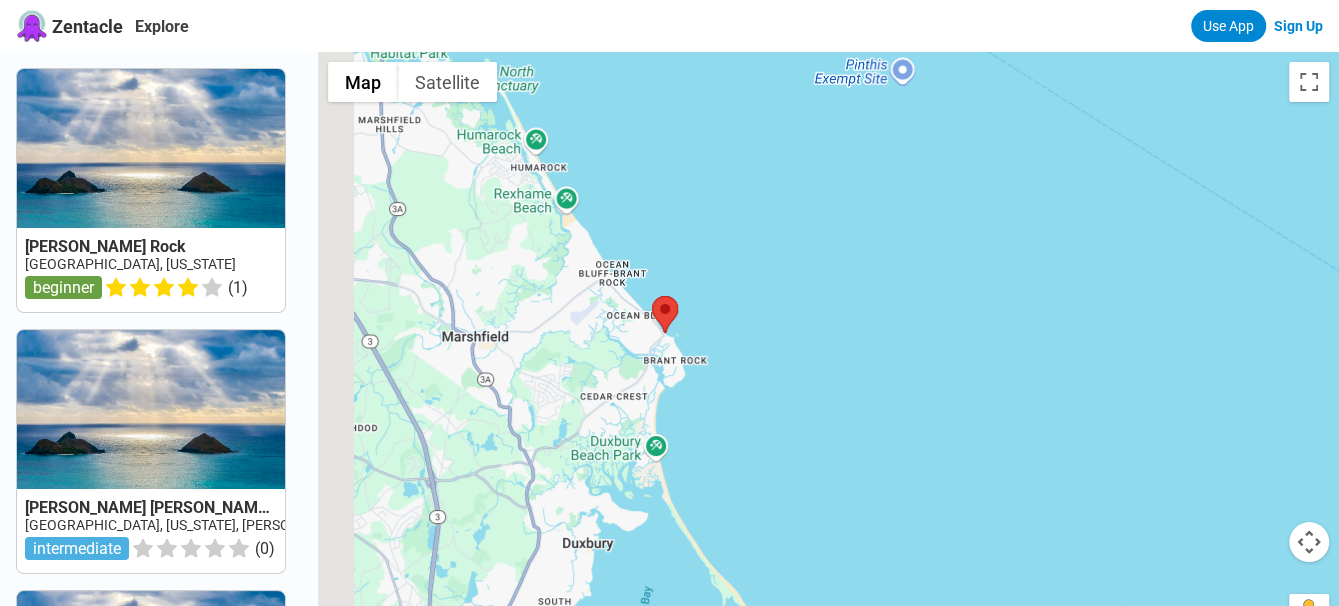 drag, startPoint x: 627, startPoint y: 326, endPoint x: 727, endPoint y: 317, distance: 100.40418 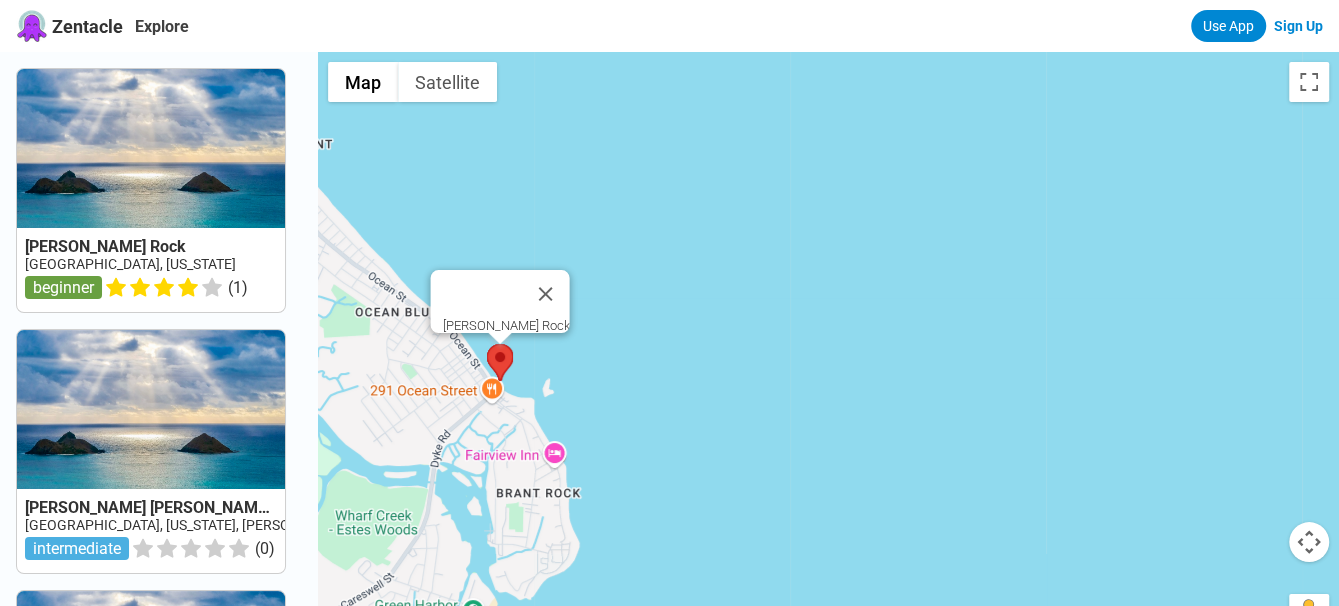 click at bounding box center (487, 344) 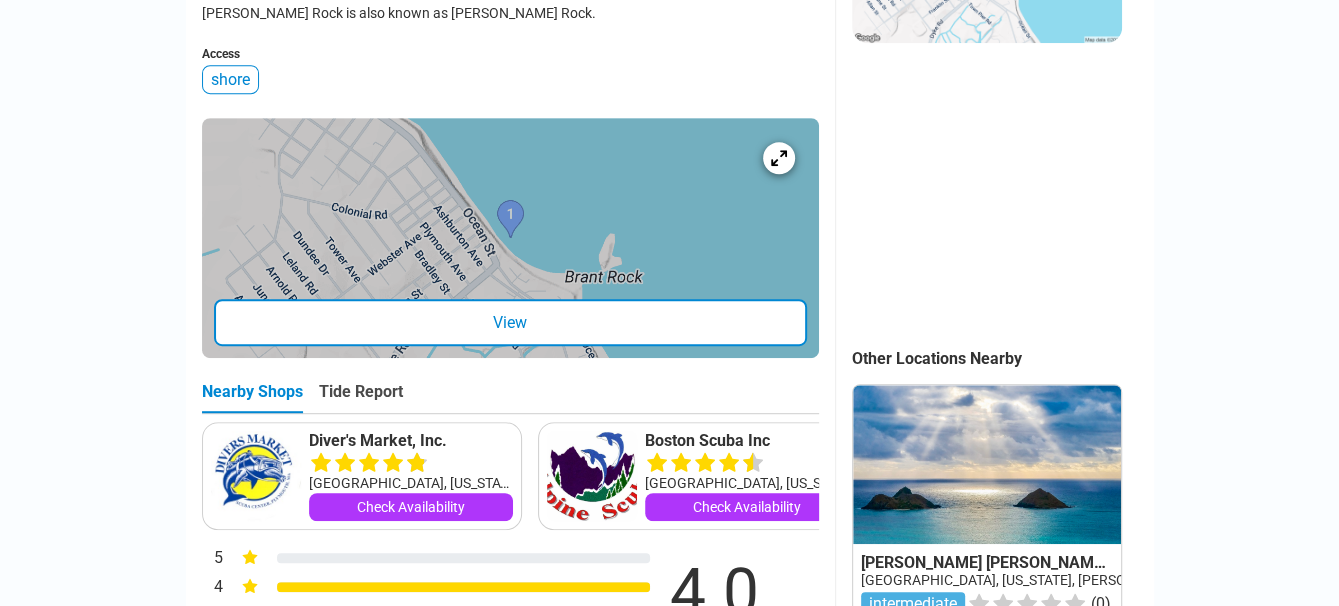 scroll, scrollTop: 0, scrollLeft: 0, axis: both 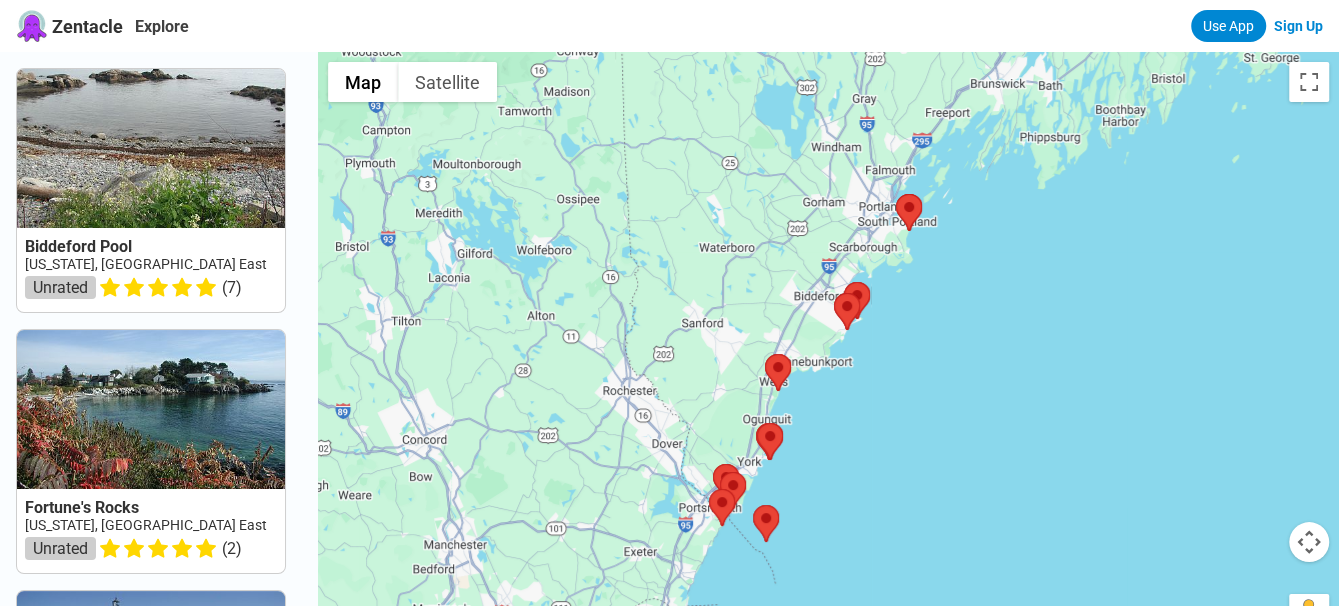 drag, startPoint x: 902, startPoint y: 388, endPoint x: 928, endPoint y: 354, distance: 42.80187 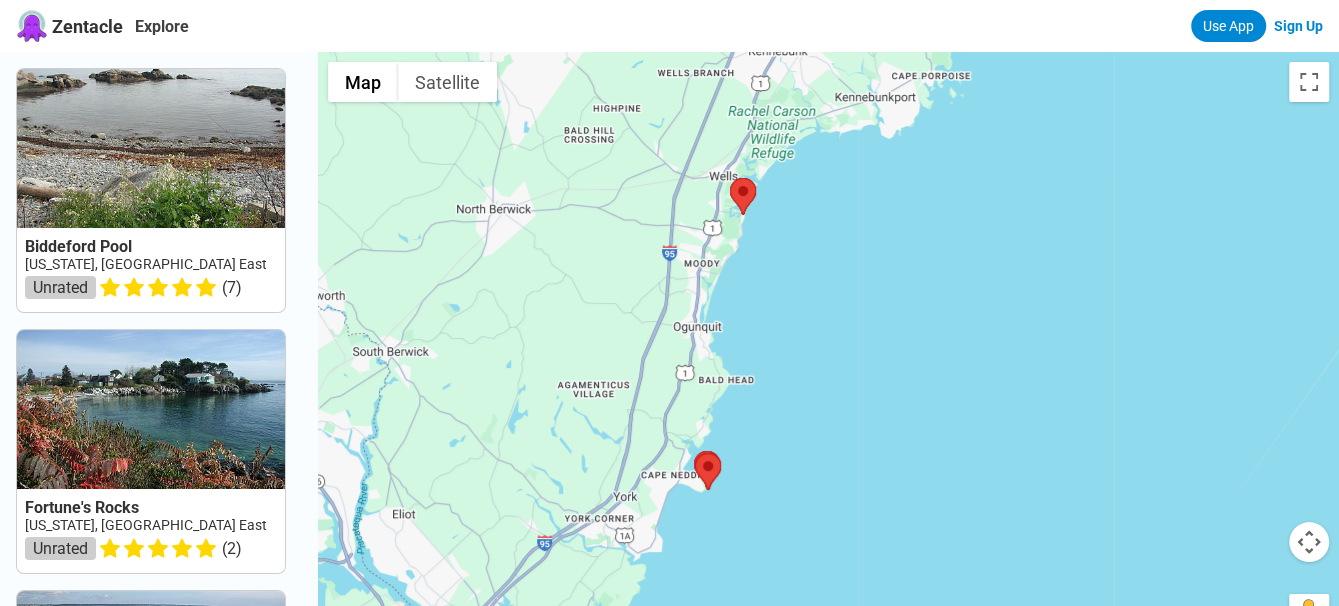 drag, startPoint x: 814, startPoint y: 415, endPoint x: 1079, endPoint y: 43, distance: 456.73734 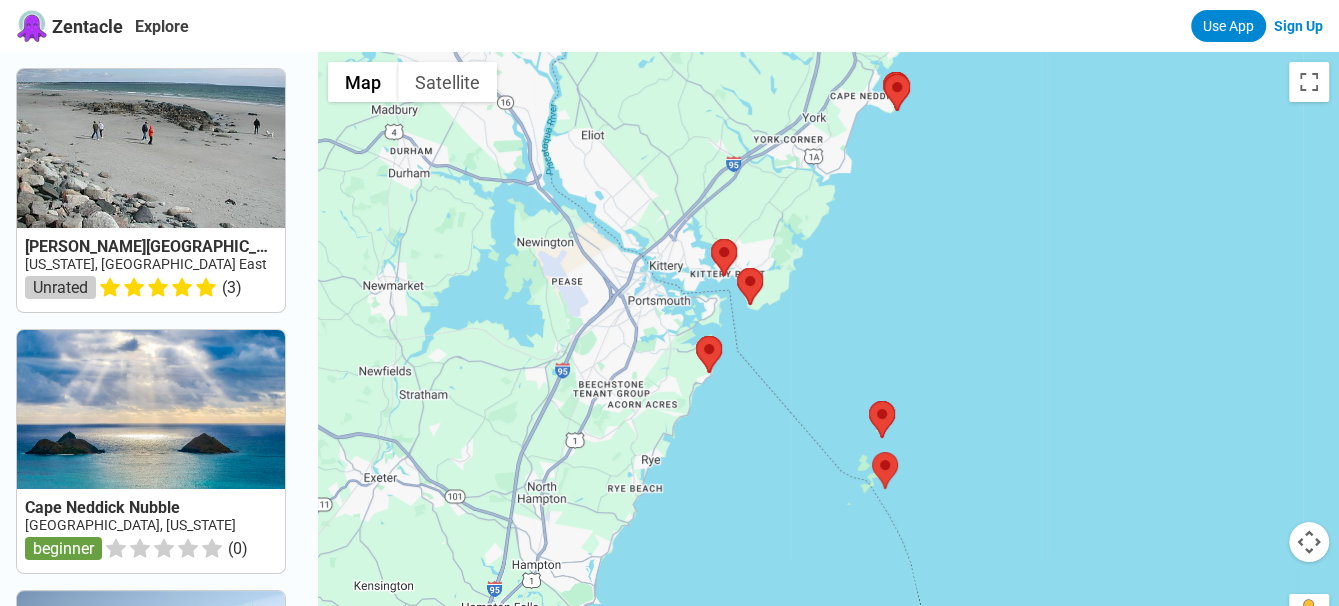 drag, startPoint x: 850, startPoint y: 459, endPoint x: 1039, endPoint y: 62, distance: 439.69308 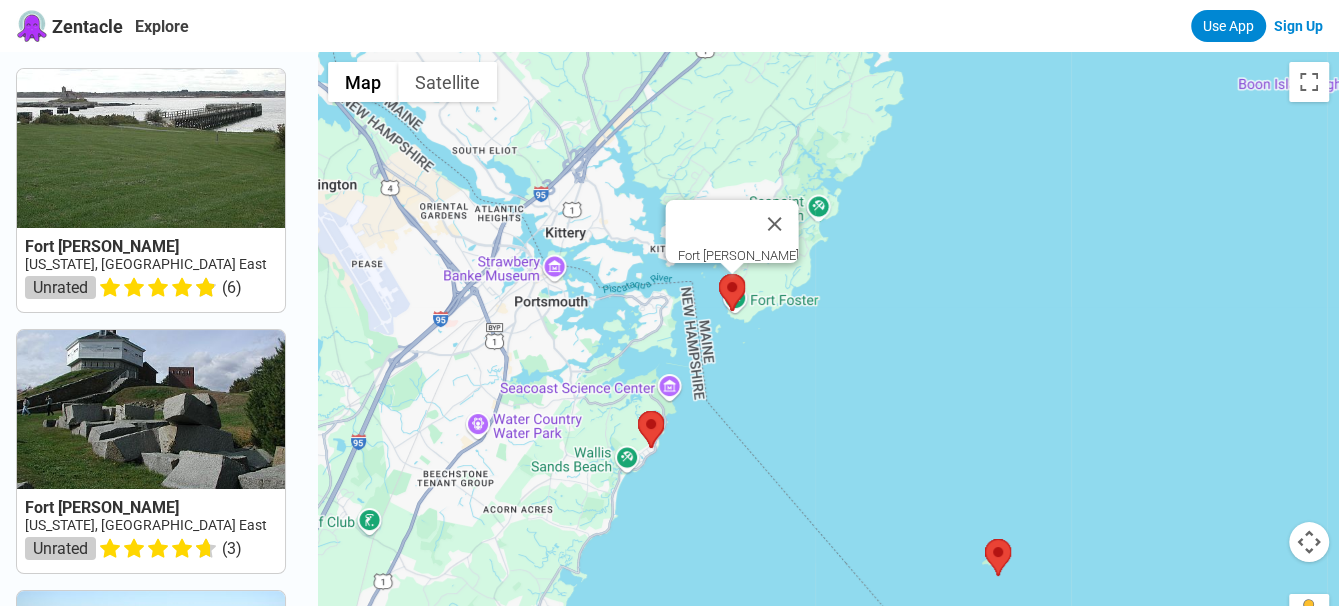click at bounding box center (719, 274) 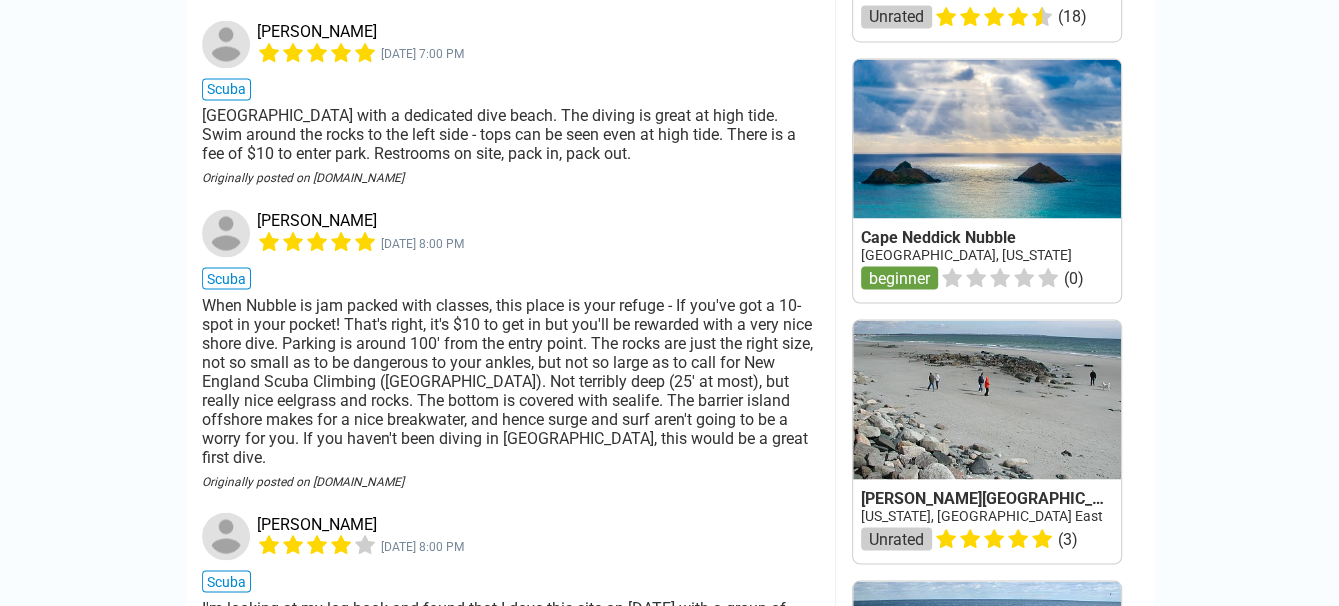 scroll, scrollTop: 2266, scrollLeft: 0, axis: vertical 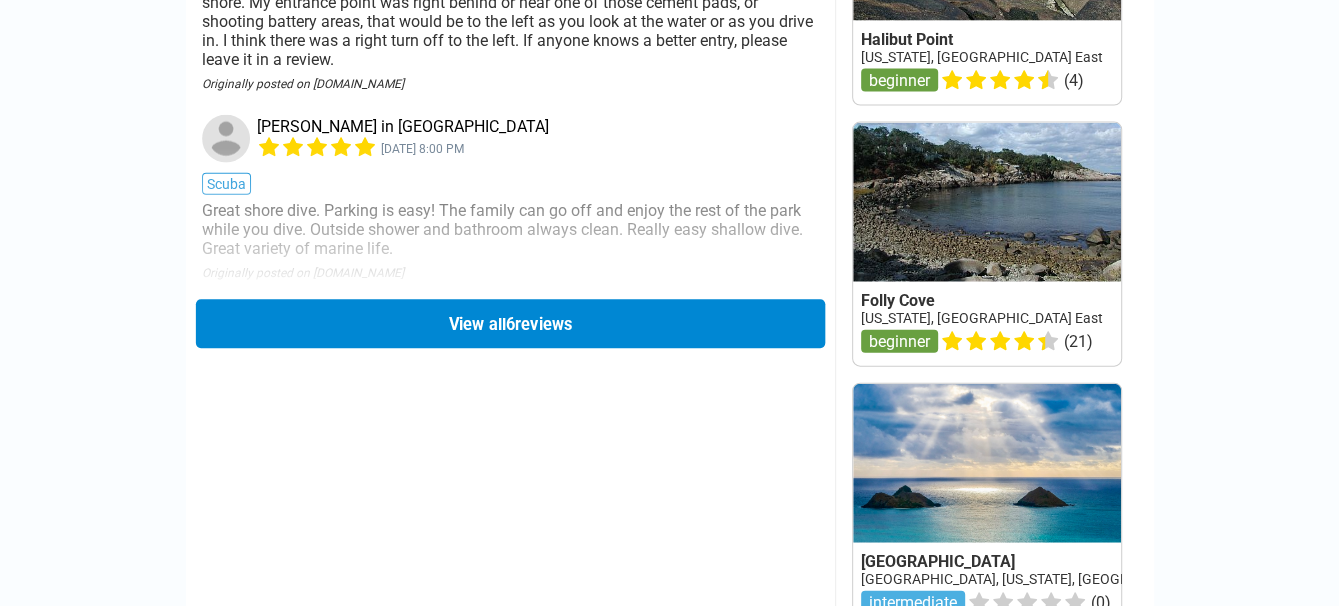 click on "View all  6  reviews" at bounding box center [509, 323] 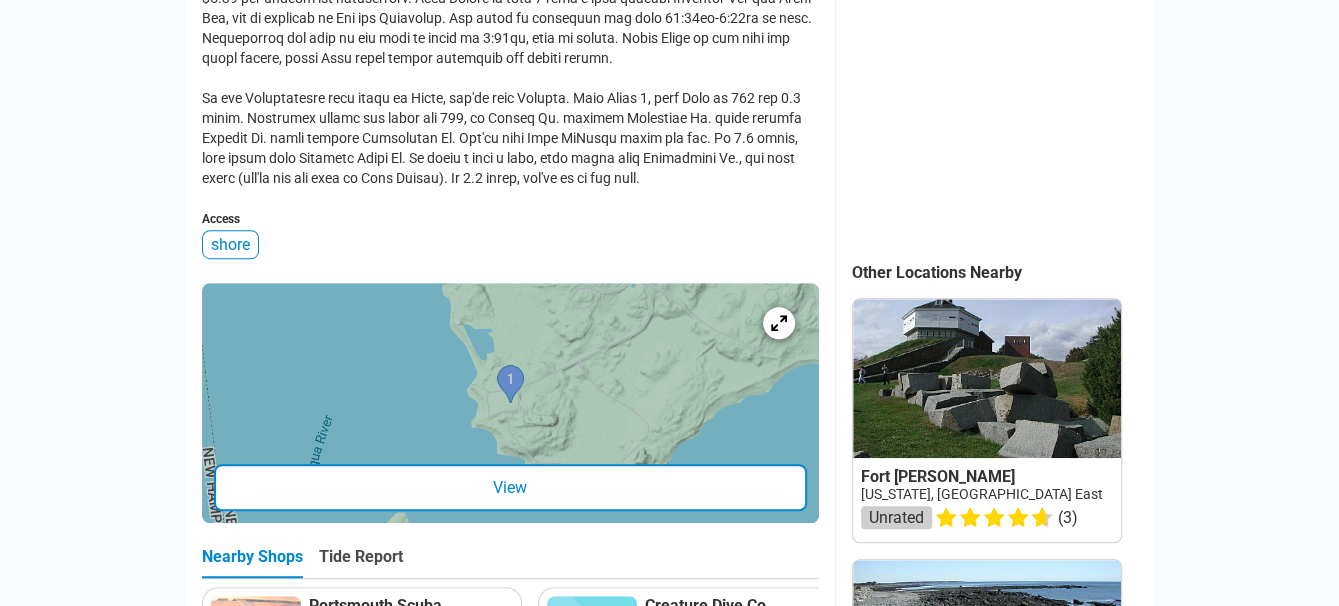 scroll, scrollTop: 721, scrollLeft: 0, axis: vertical 